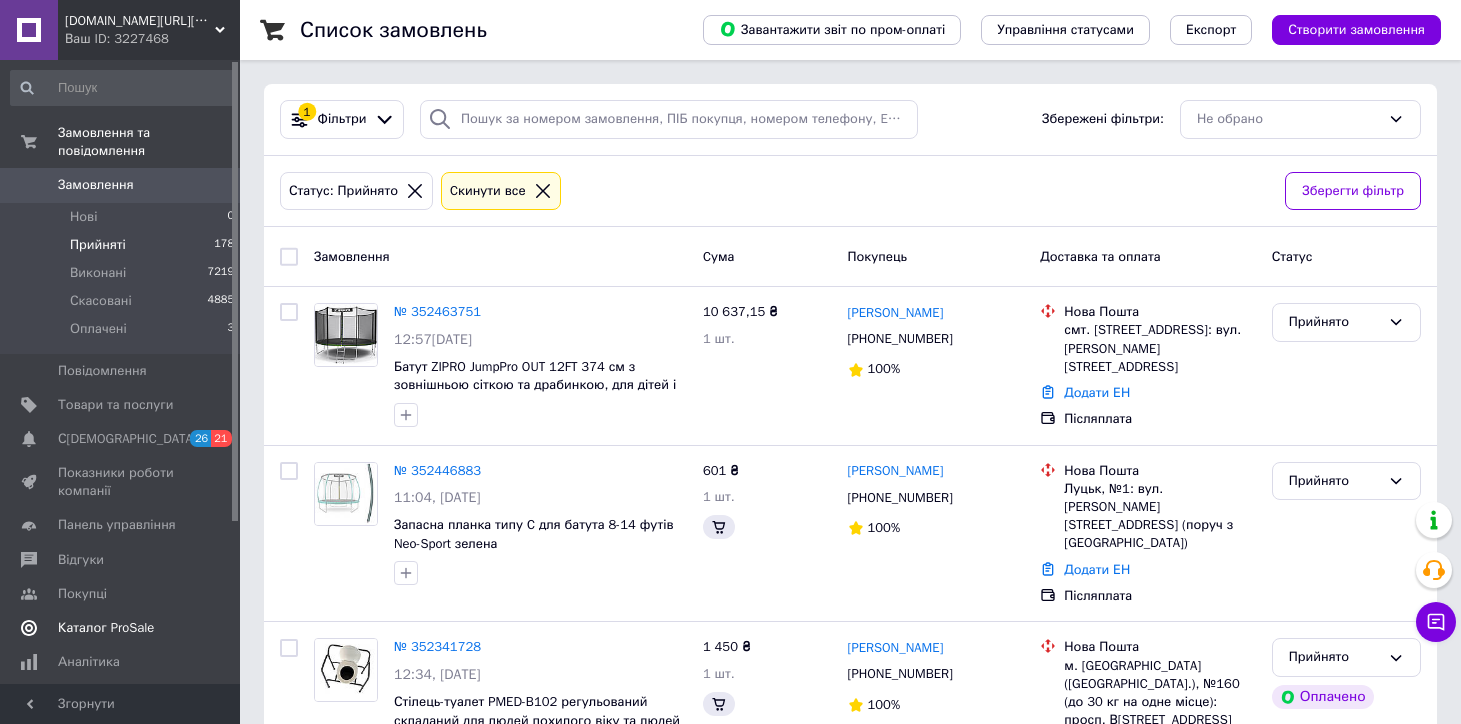 click on "С[DEMOGRAPHIC_DATA]" at bounding box center (121, 439) 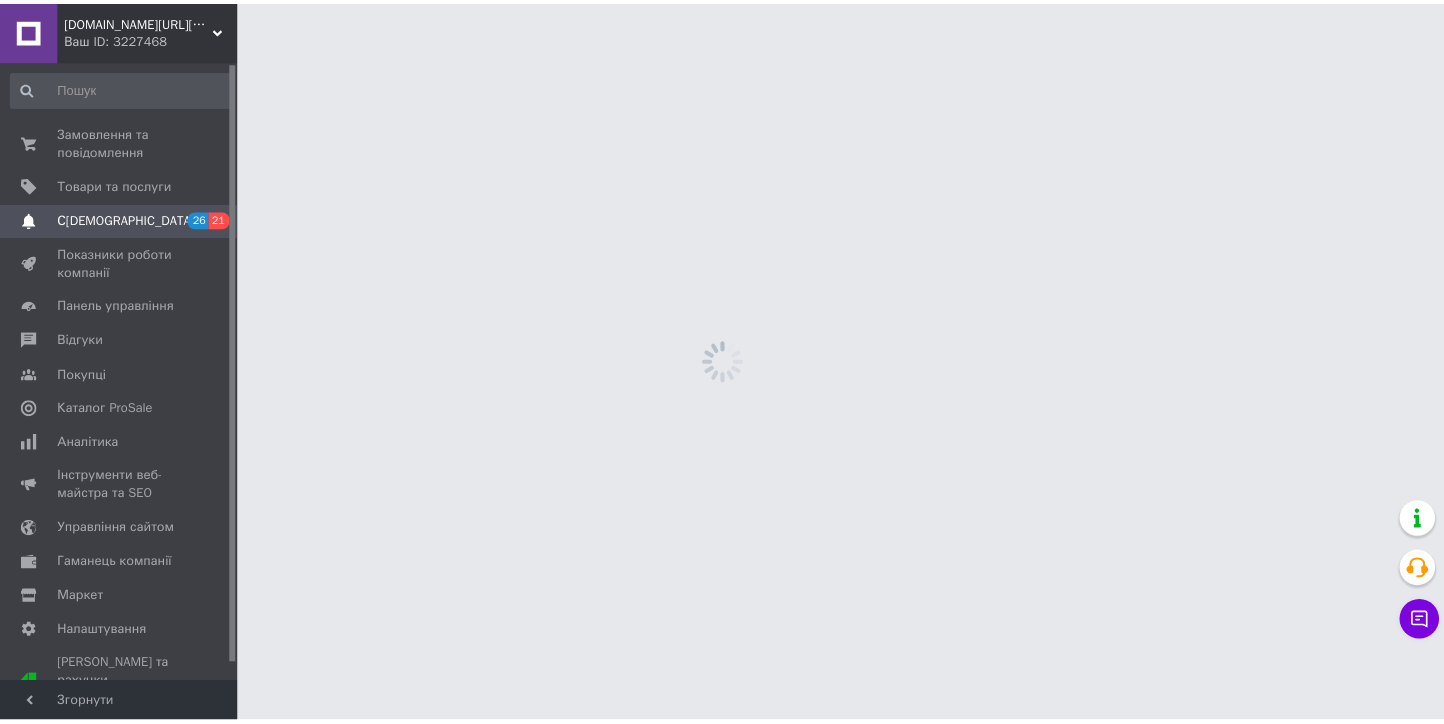 scroll, scrollTop: 0, scrollLeft: 0, axis: both 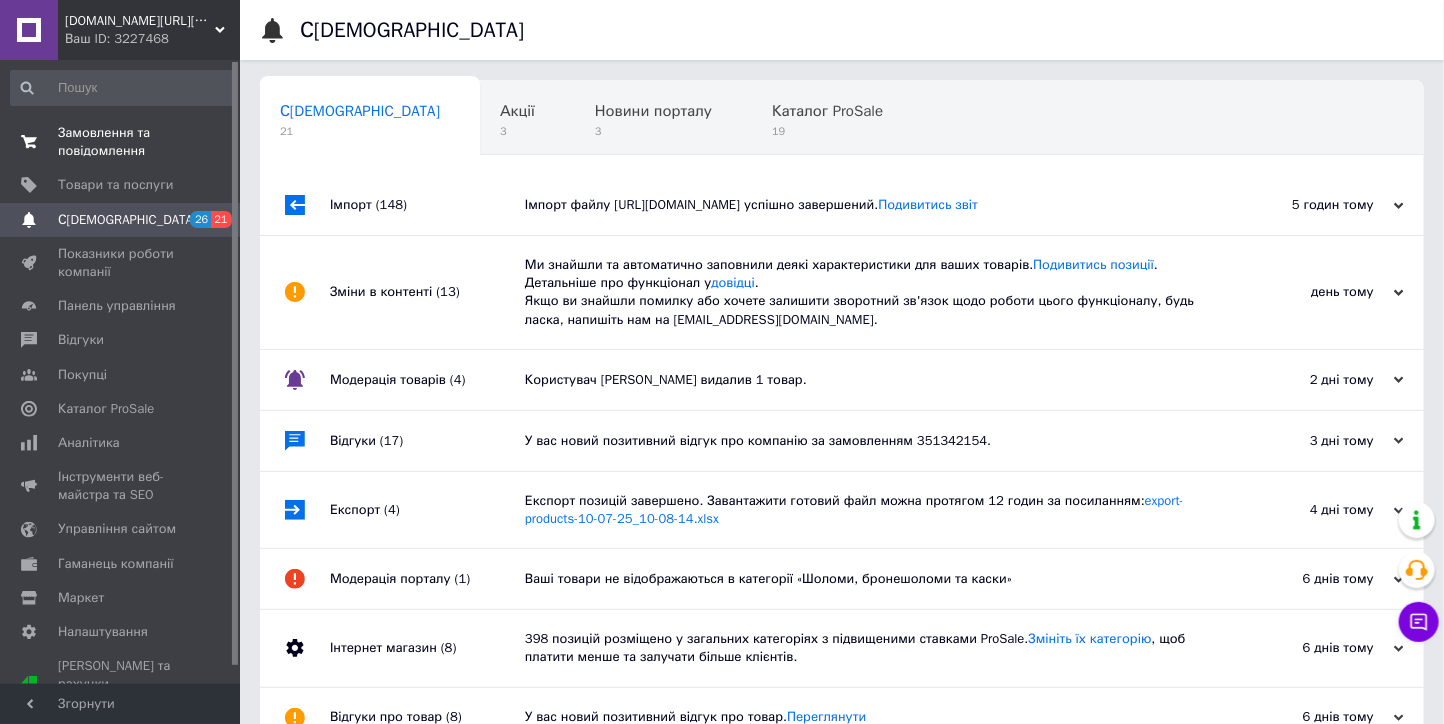 click on "Замовлення та повідомлення" at bounding box center (121, 142) 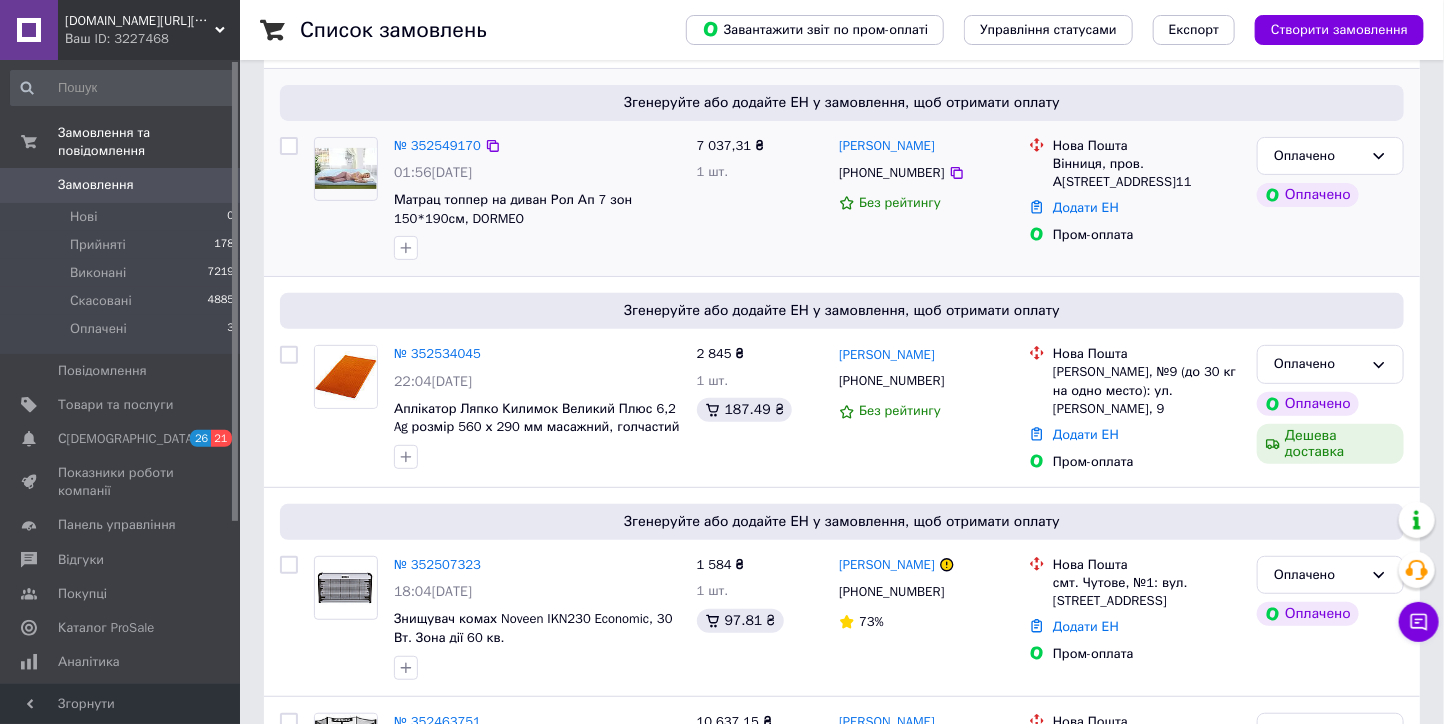 scroll, scrollTop: 111, scrollLeft: 0, axis: vertical 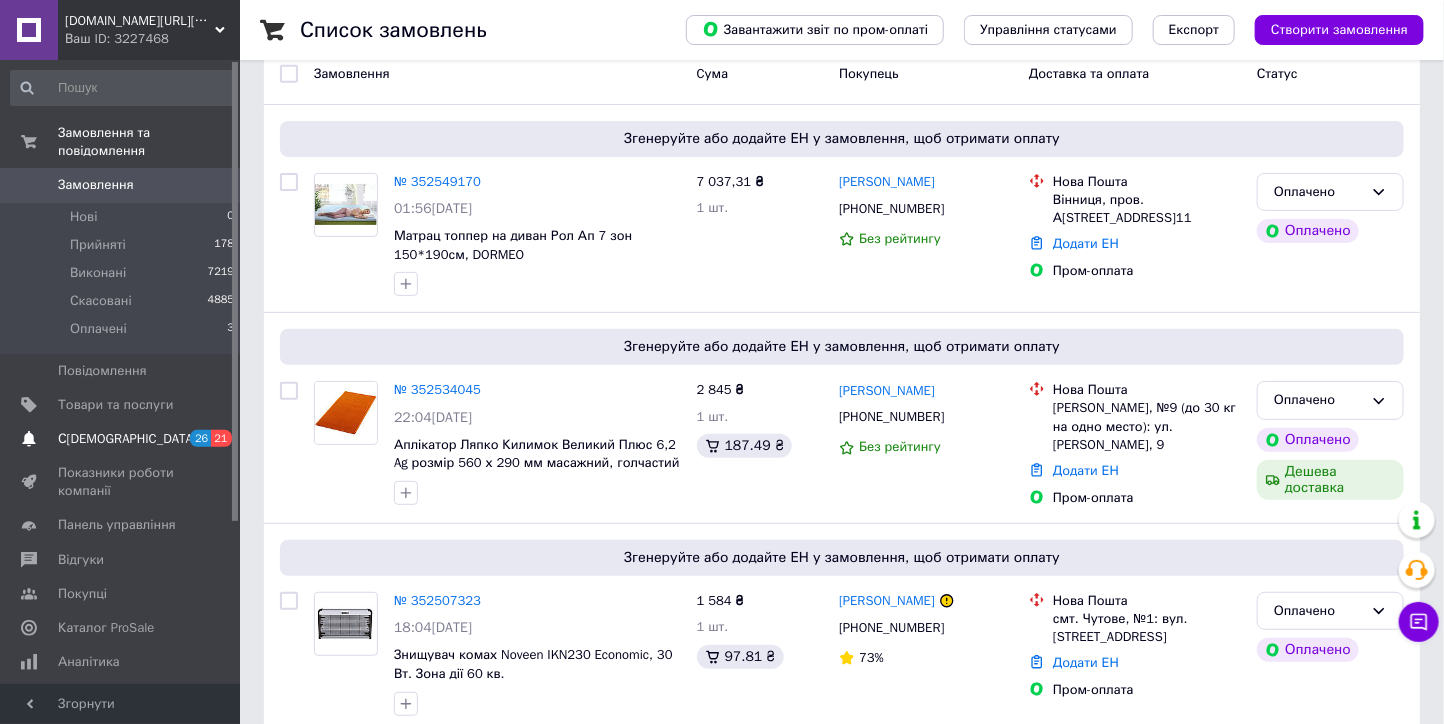 click on "[DEMOGRAPHIC_DATA]" at bounding box center (127, 439) 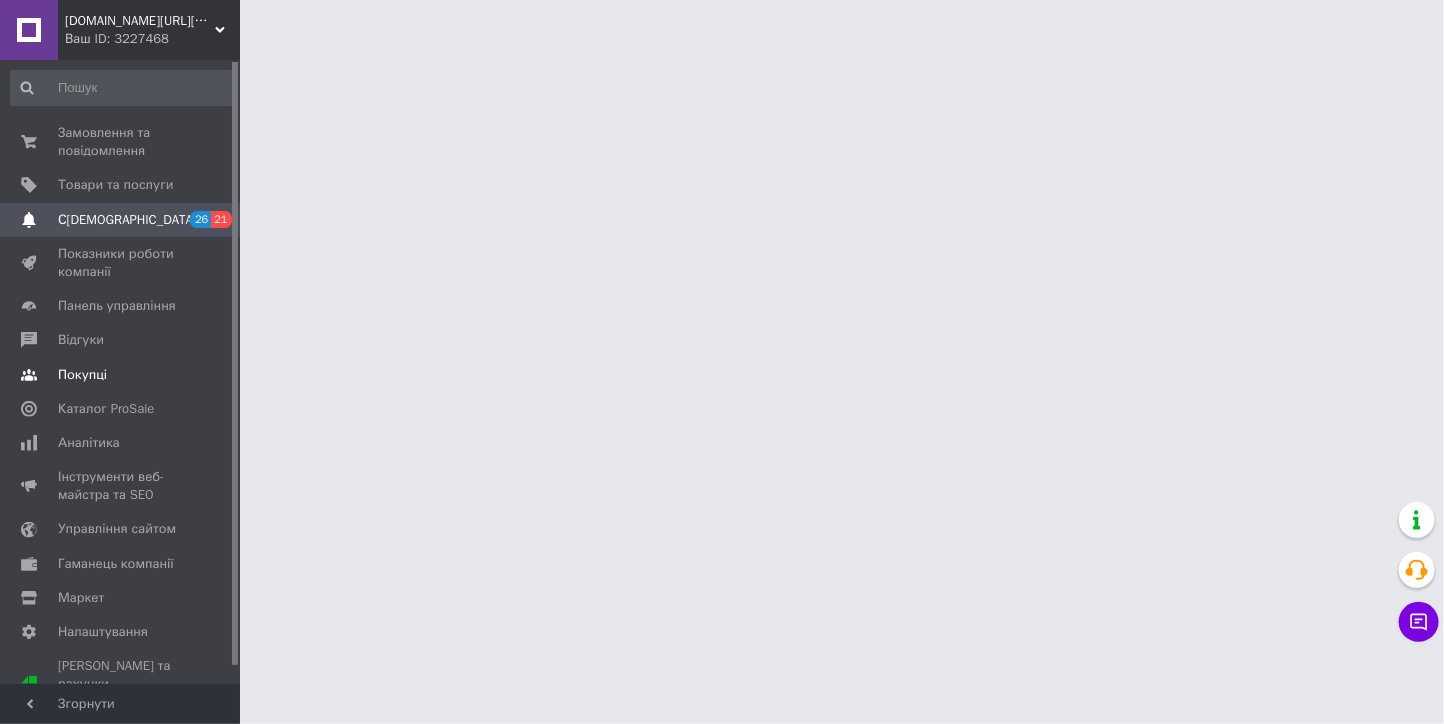 scroll, scrollTop: 0, scrollLeft: 0, axis: both 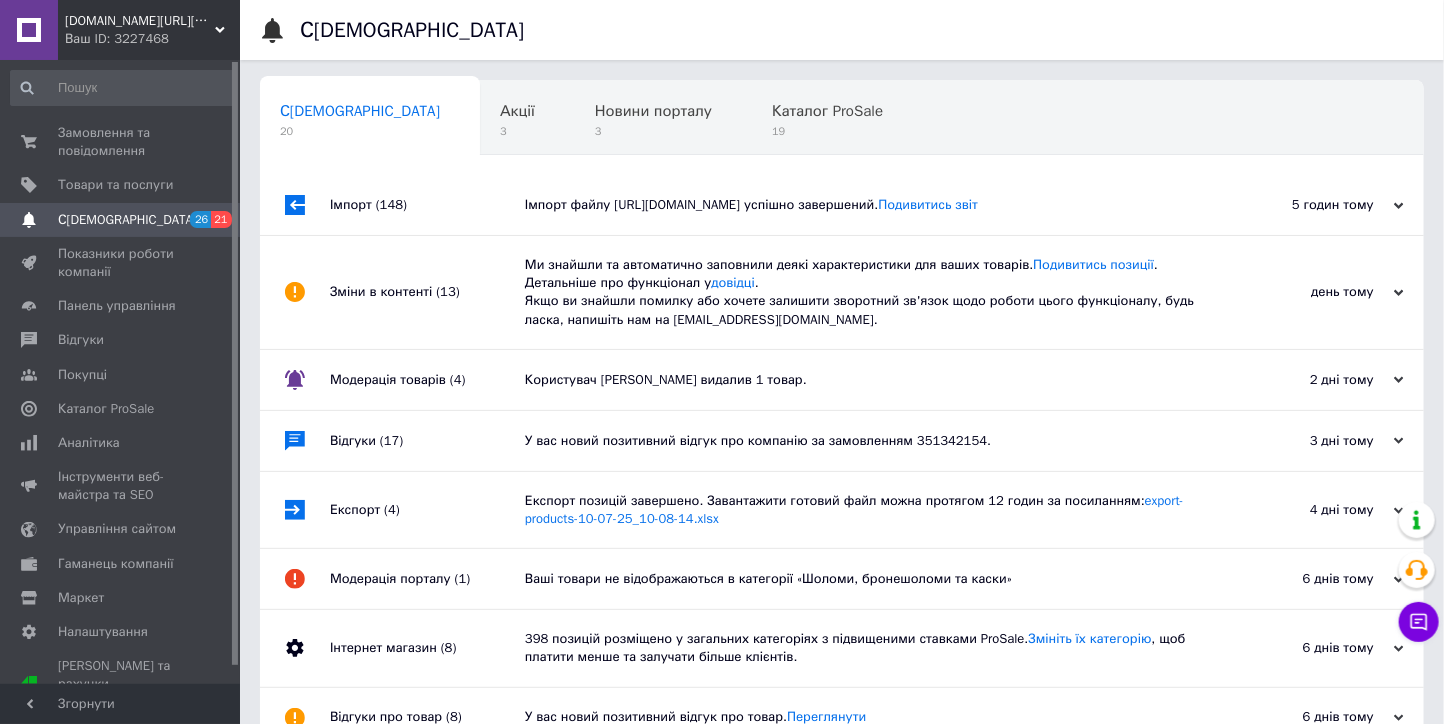 click on "Імпорт   (148)" at bounding box center [427, 205] 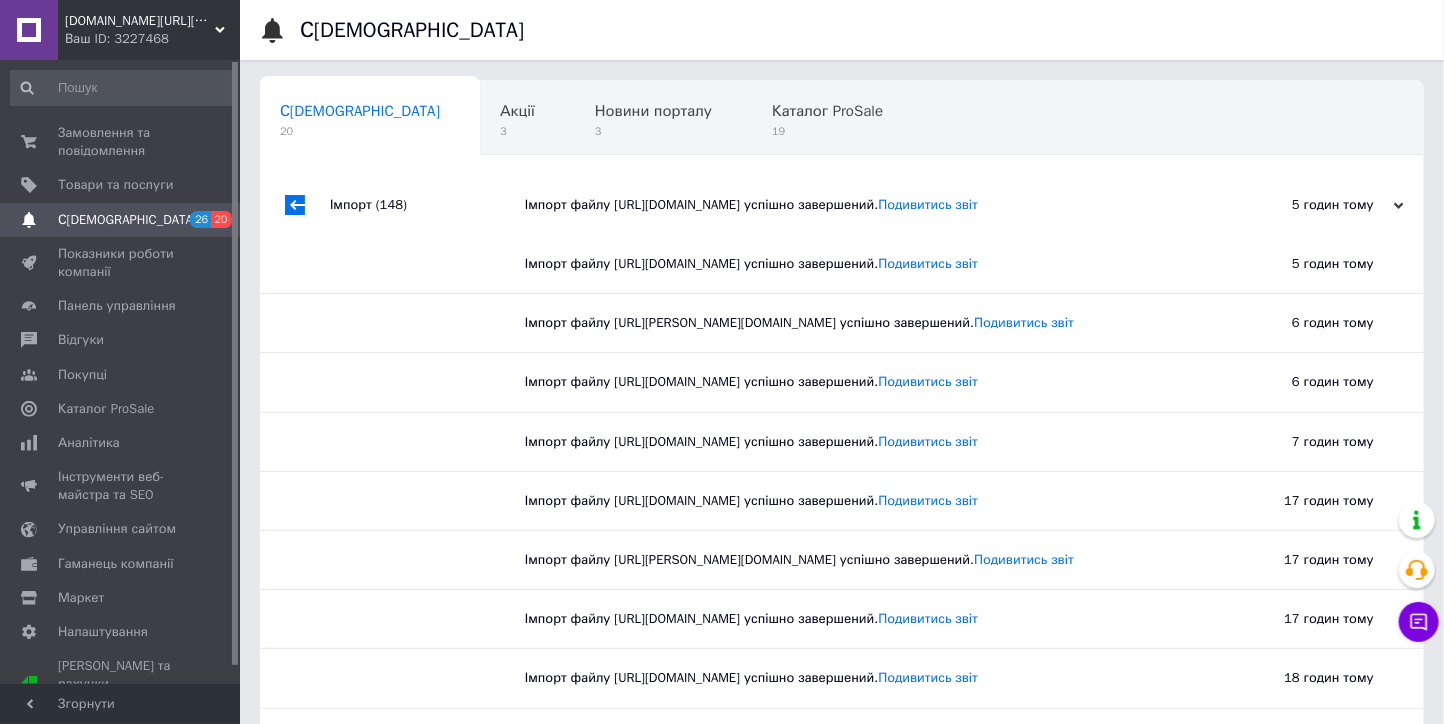 click on "20" at bounding box center [221, 219] 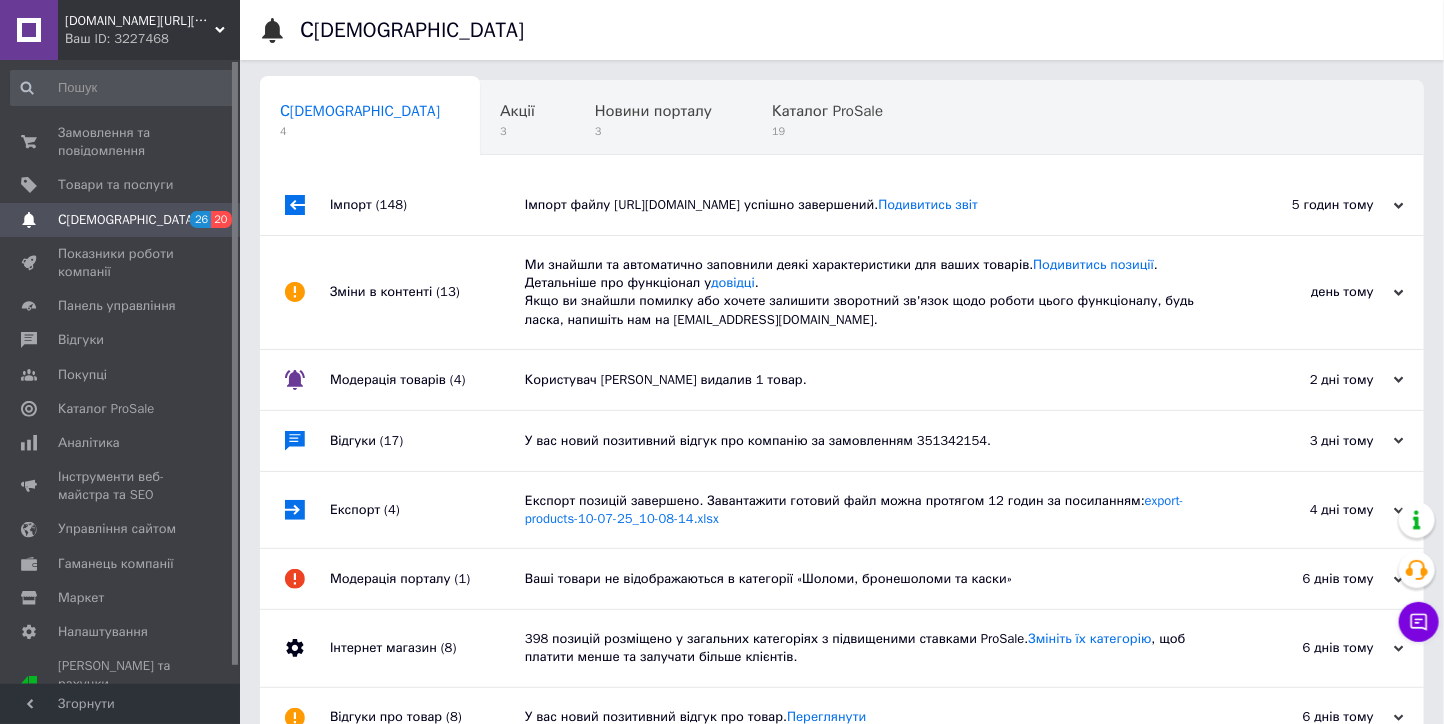 click on "Зміни в контенті   (13)" at bounding box center [427, 292] 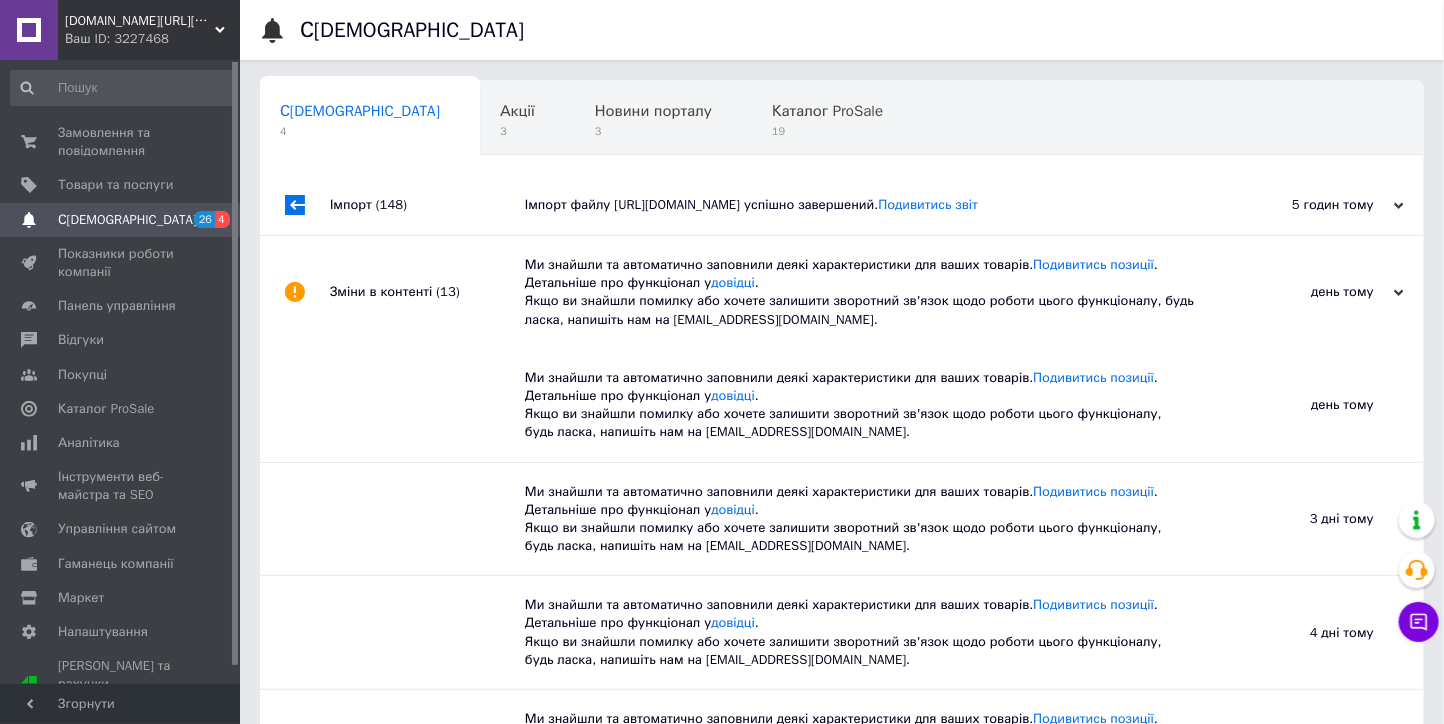 click on "Імпорт   (148)" at bounding box center [427, 205] 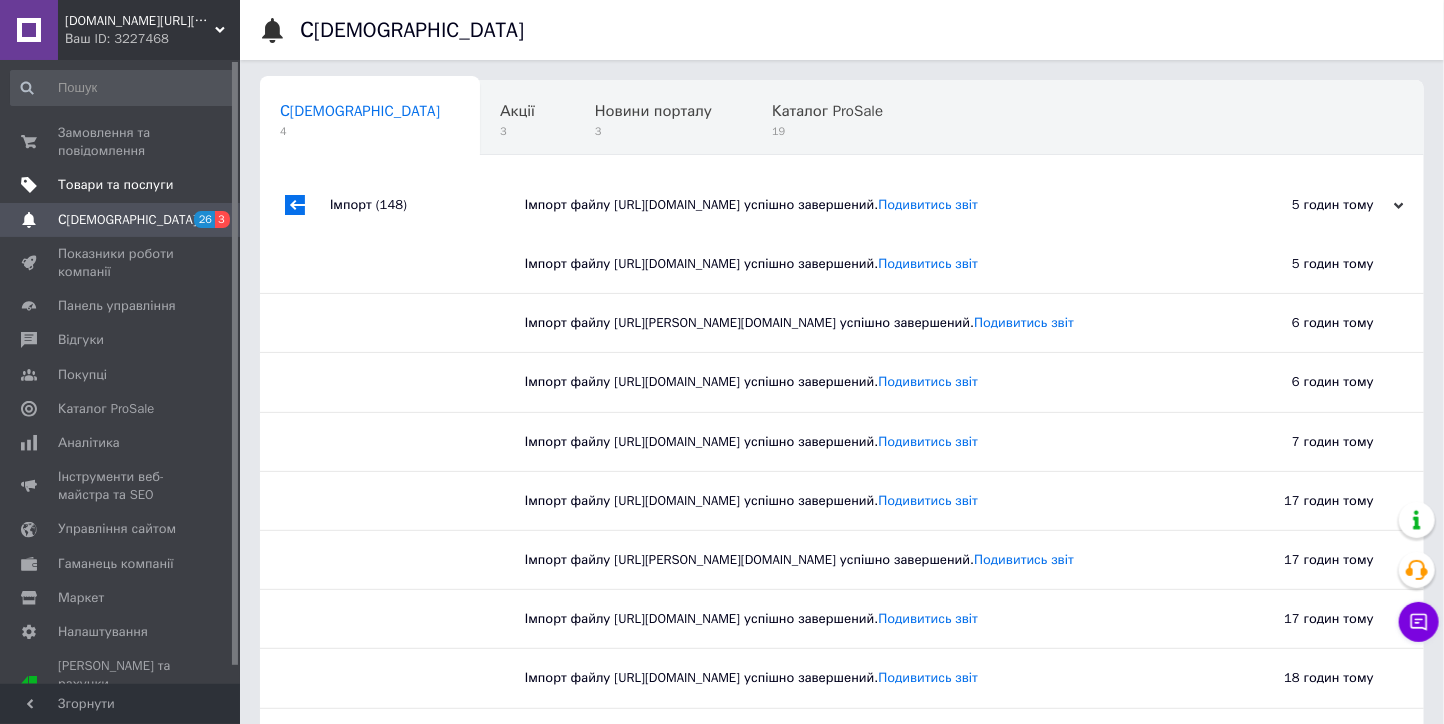 click on "Товари та послуги" at bounding box center [115, 185] 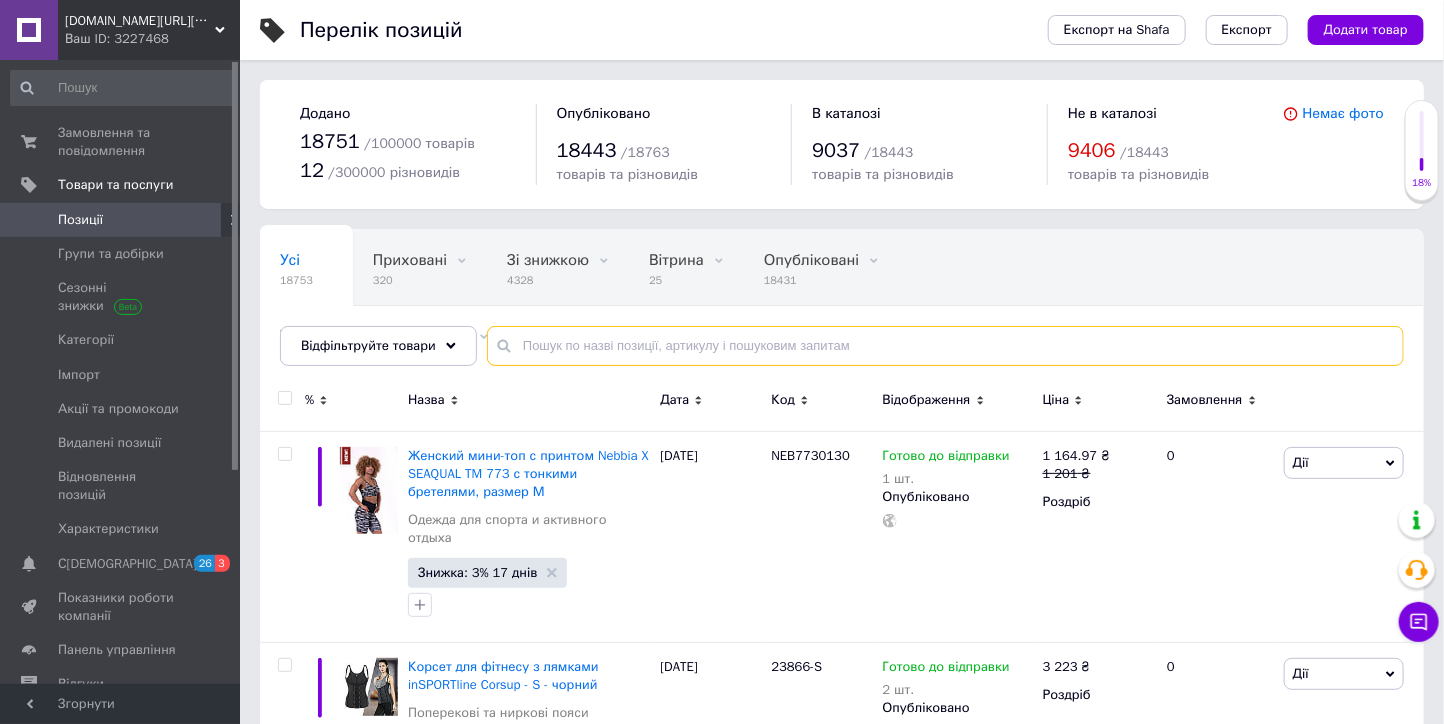 drag, startPoint x: 561, startPoint y: 348, endPoint x: 542, endPoint y: 332, distance: 24.839485 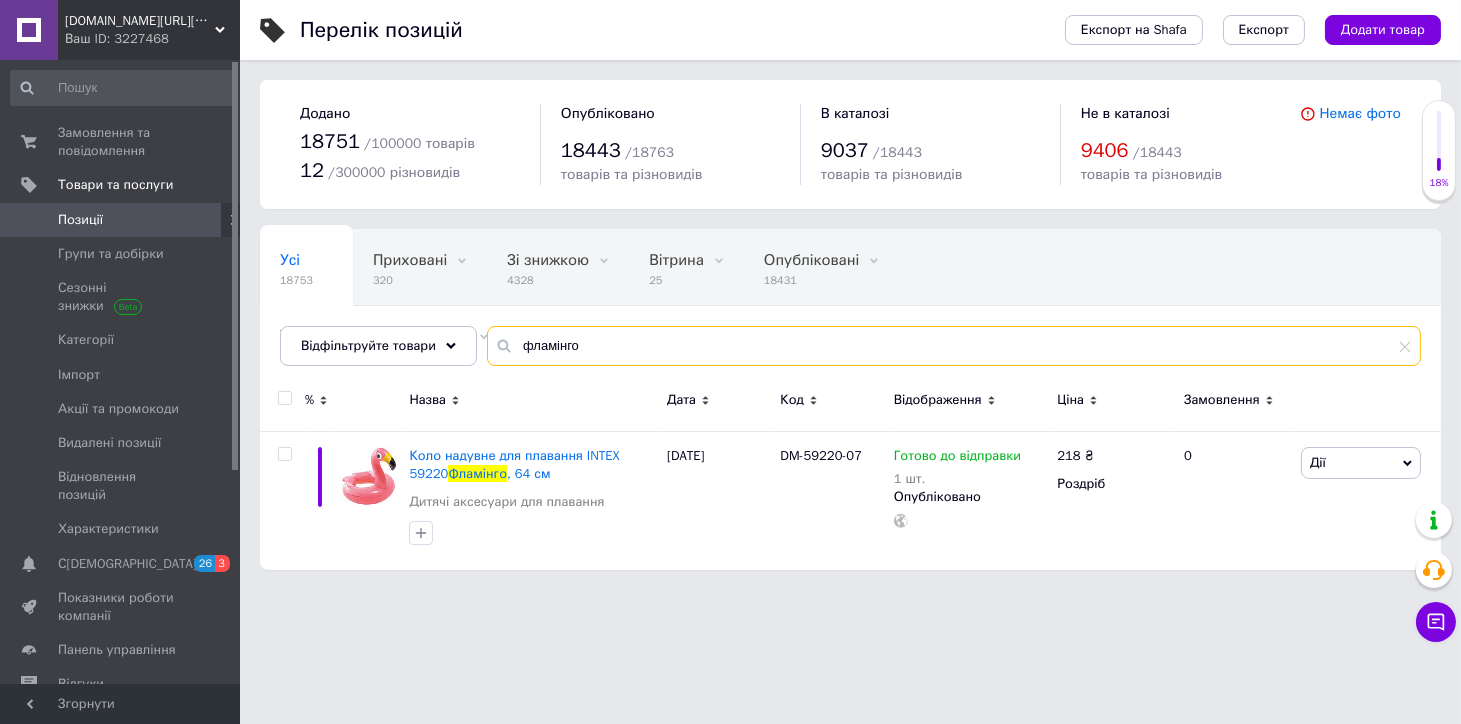 drag, startPoint x: 582, startPoint y: 348, endPoint x: 538, endPoint y: 352, distance: 44.181442 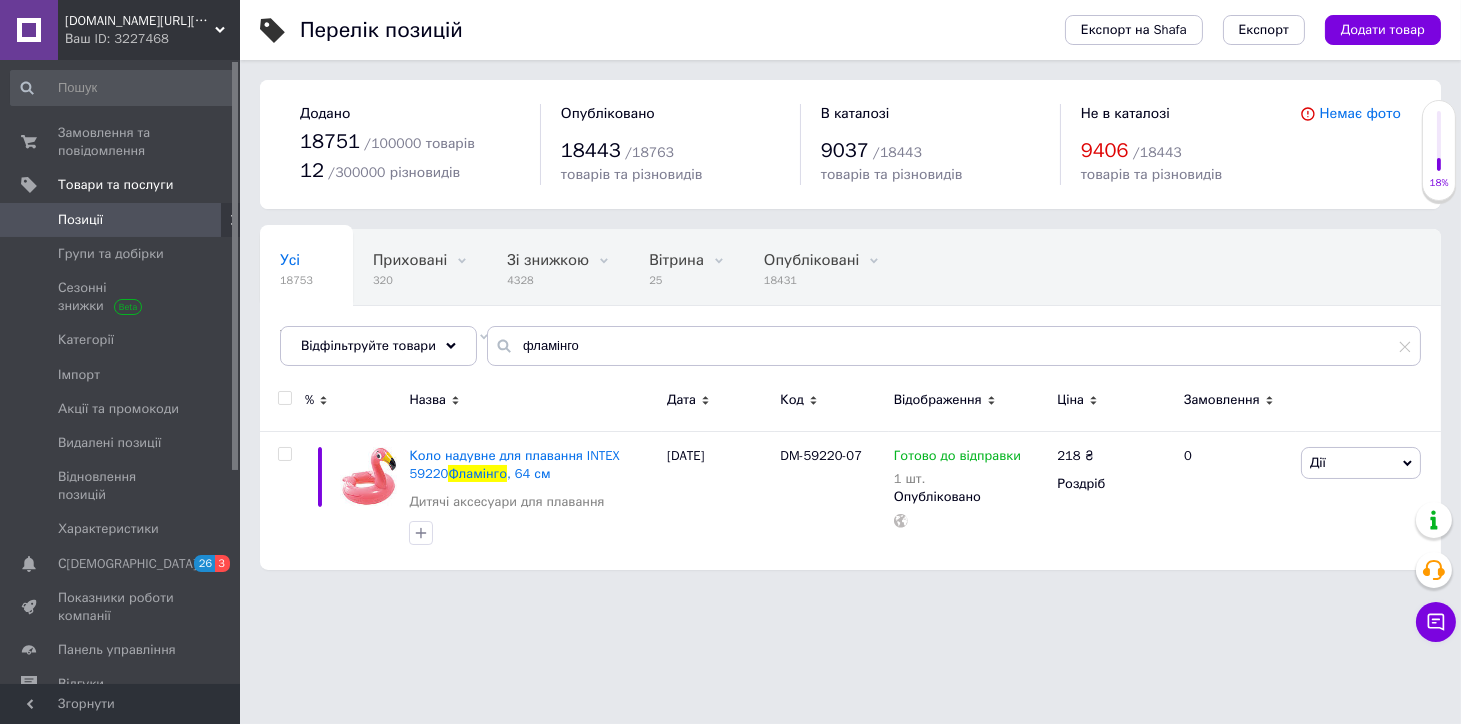 click on "Усі 18753 Приховані 320 Видалити Редагувати Зі знижкою 4328 Видалити Редагувати Вітрина 25 Видалити Редагувати Опубліковані 18431 Видалити Редагувати Уничтожители, отпугива... 178 Видалити Редагувати Ok Відфільтровано...  Зберегти" at bounding box center (850, 307) 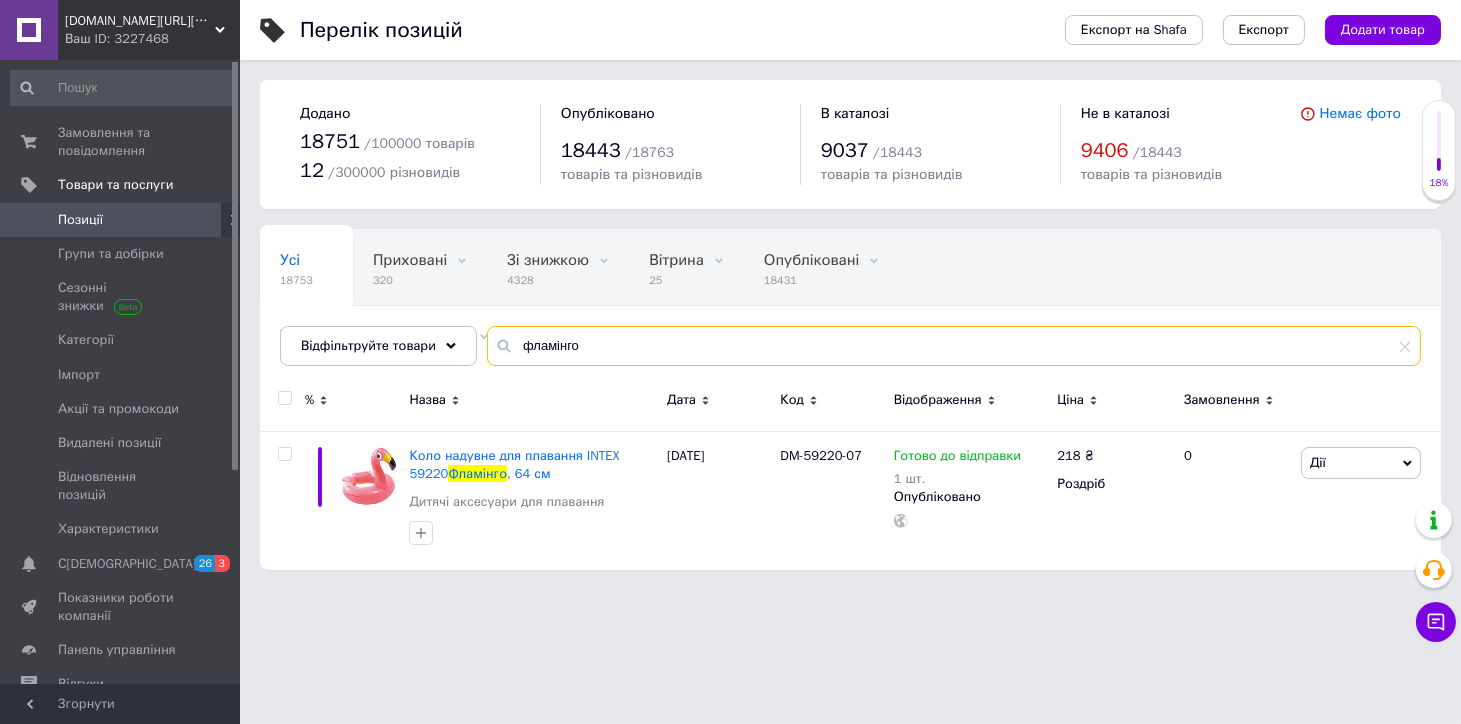 drag, startPoint x: 593, startPoint y: 350, endPoint x: 503, endPoint y: 350, distance: 90 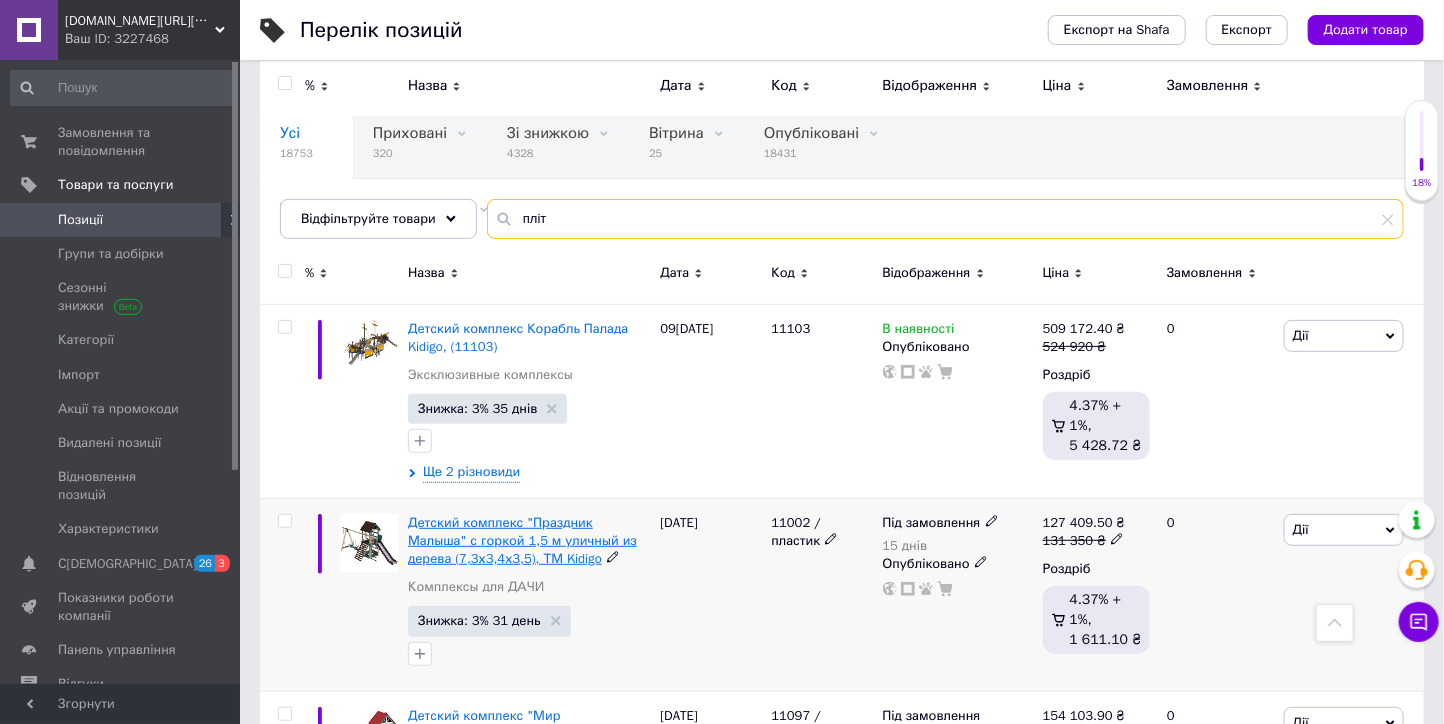 scroll, scrollTop: 0, scrollLeft: 0, axis: both 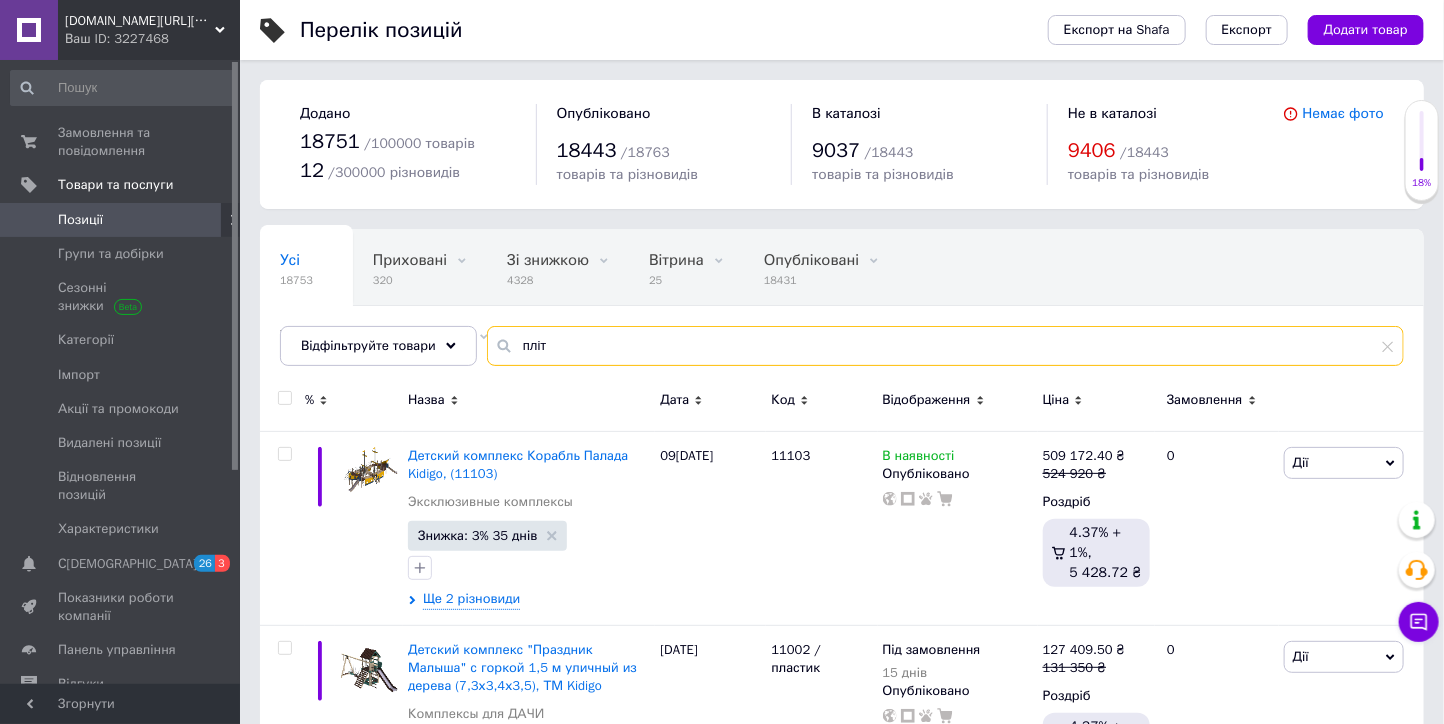 click on "пліт" at bounding box center (945, 346) 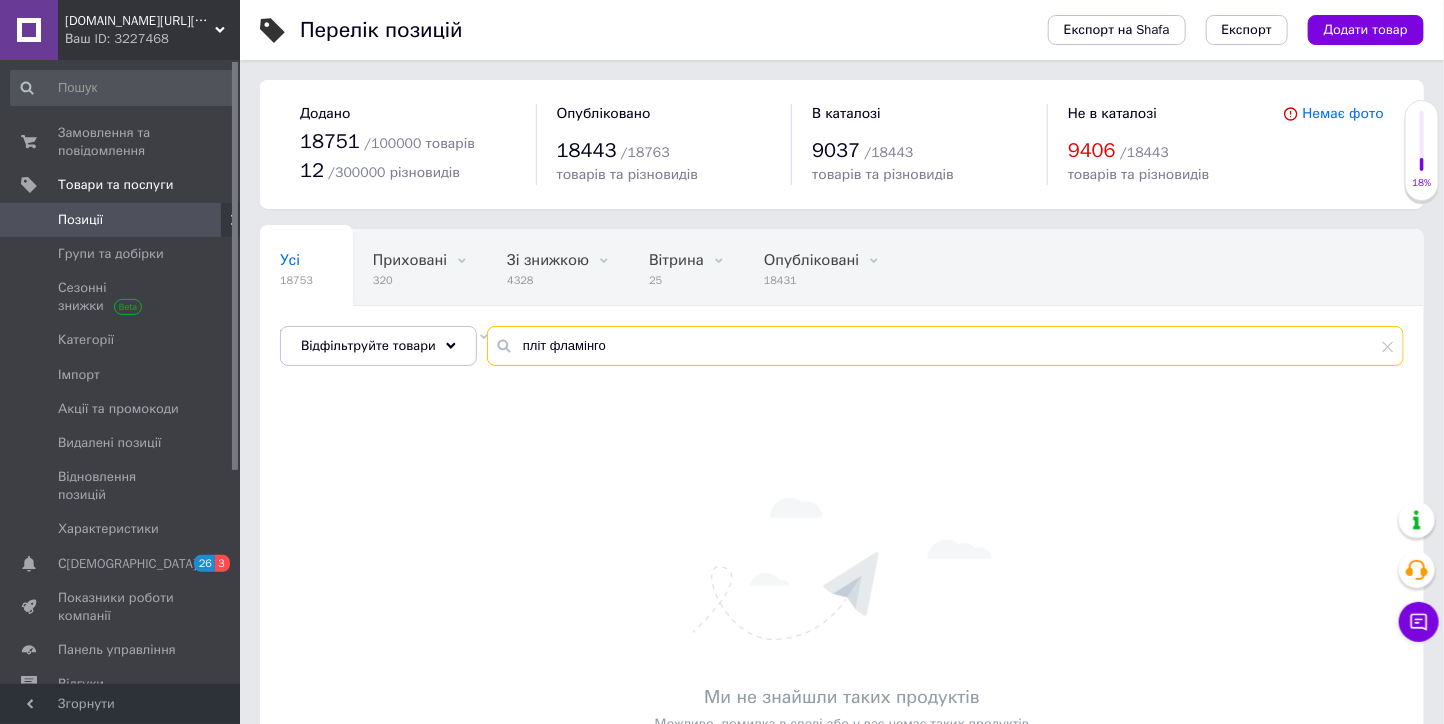 type on "пліт фламінго" 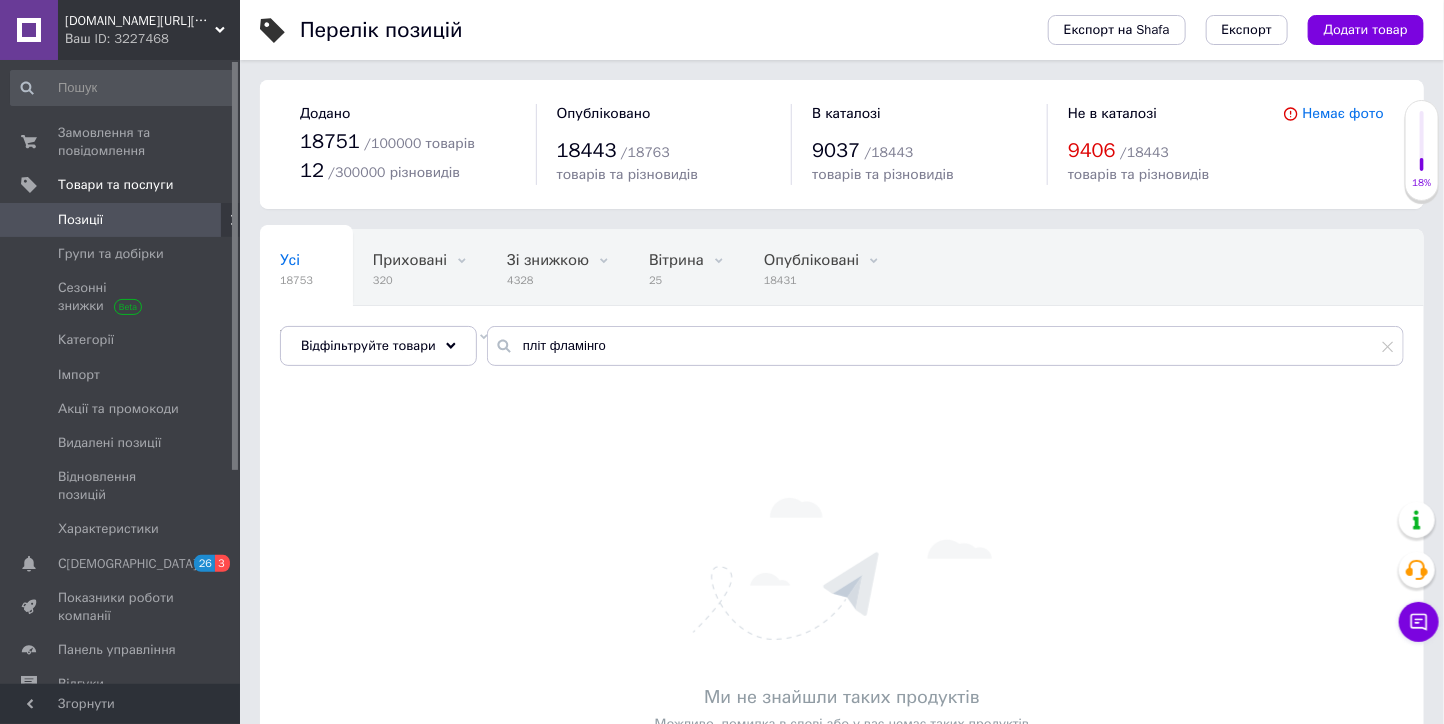 click on "Еcodom.kiev.ua  Інтернет- магазин" at bounding box center [140, 21] 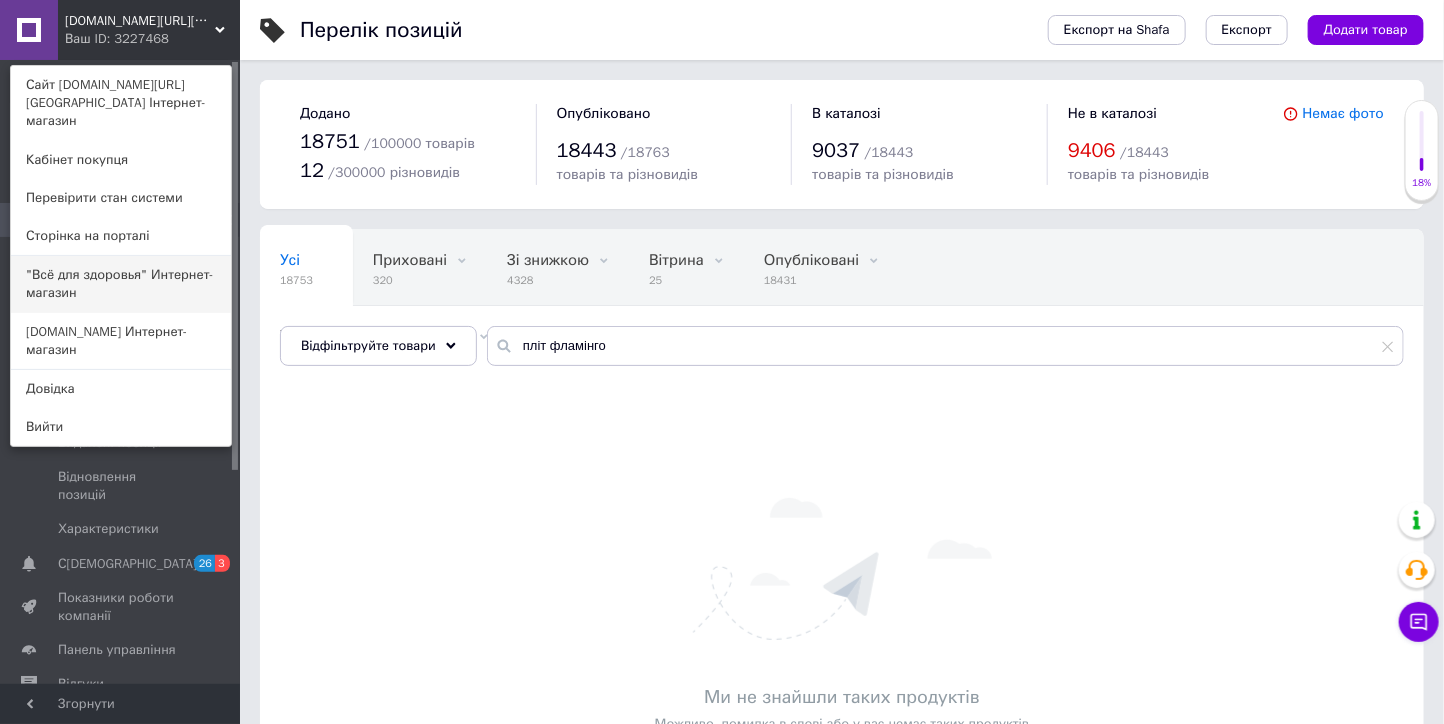 click on ""Всё для здоровья" Интернет-магазин" at bounding box center (121, 284) 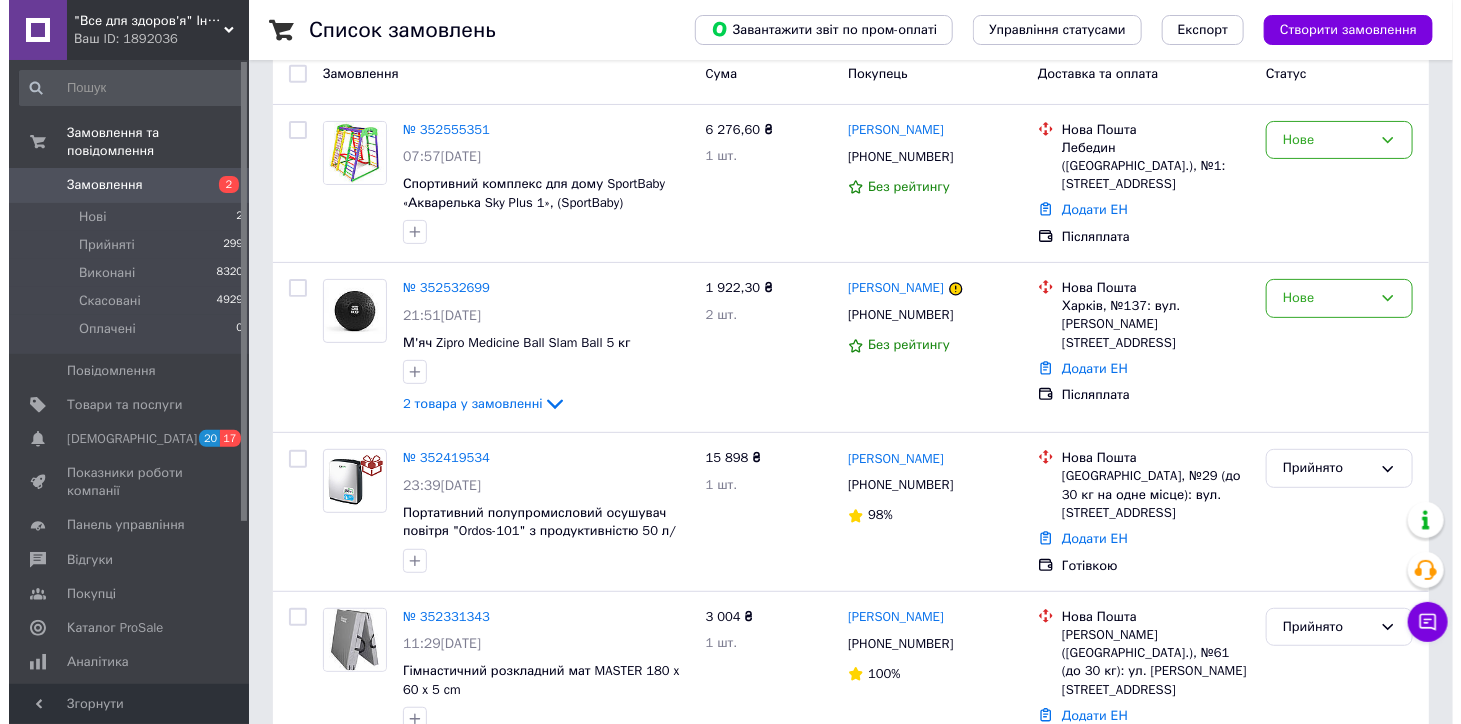 scroll, scrollTop: 0, scrollLeft: 0, axis: both 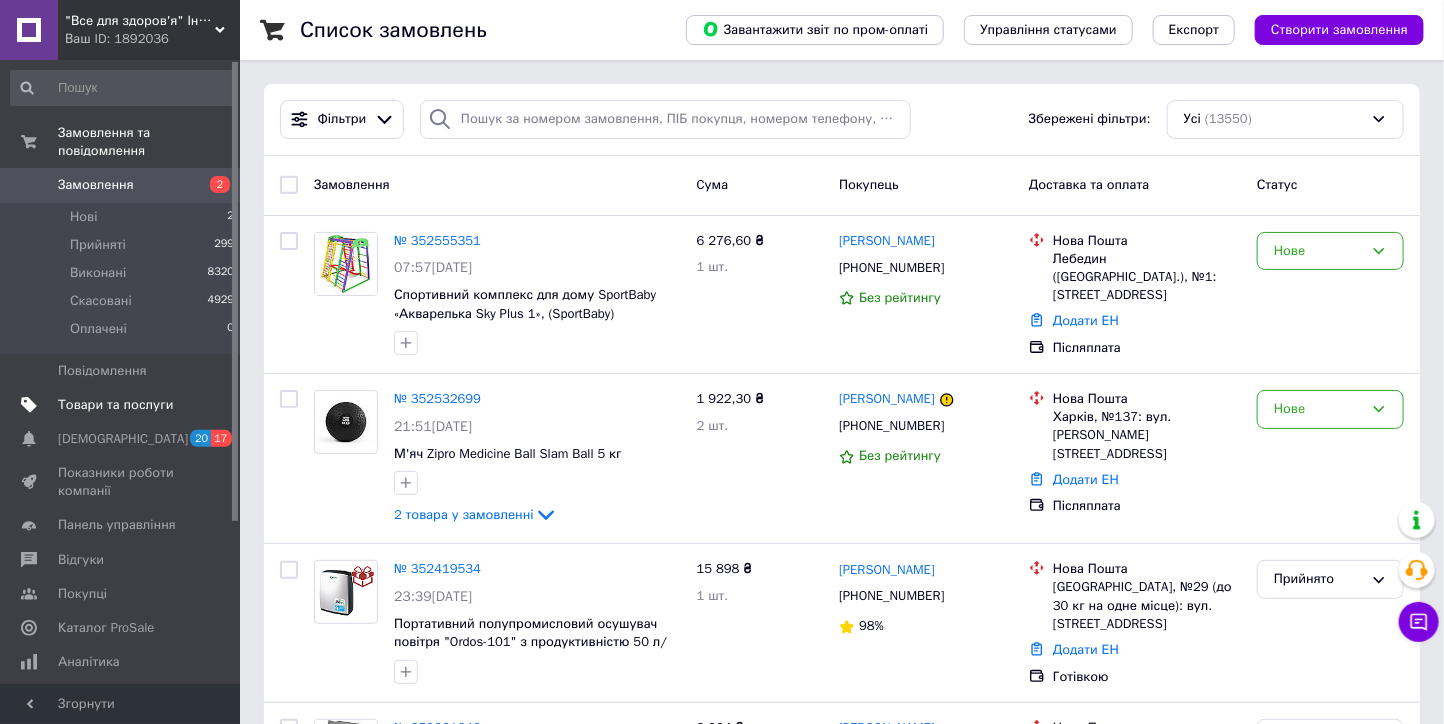 click on "Товари та послуги" at bounding box center [115, 405] 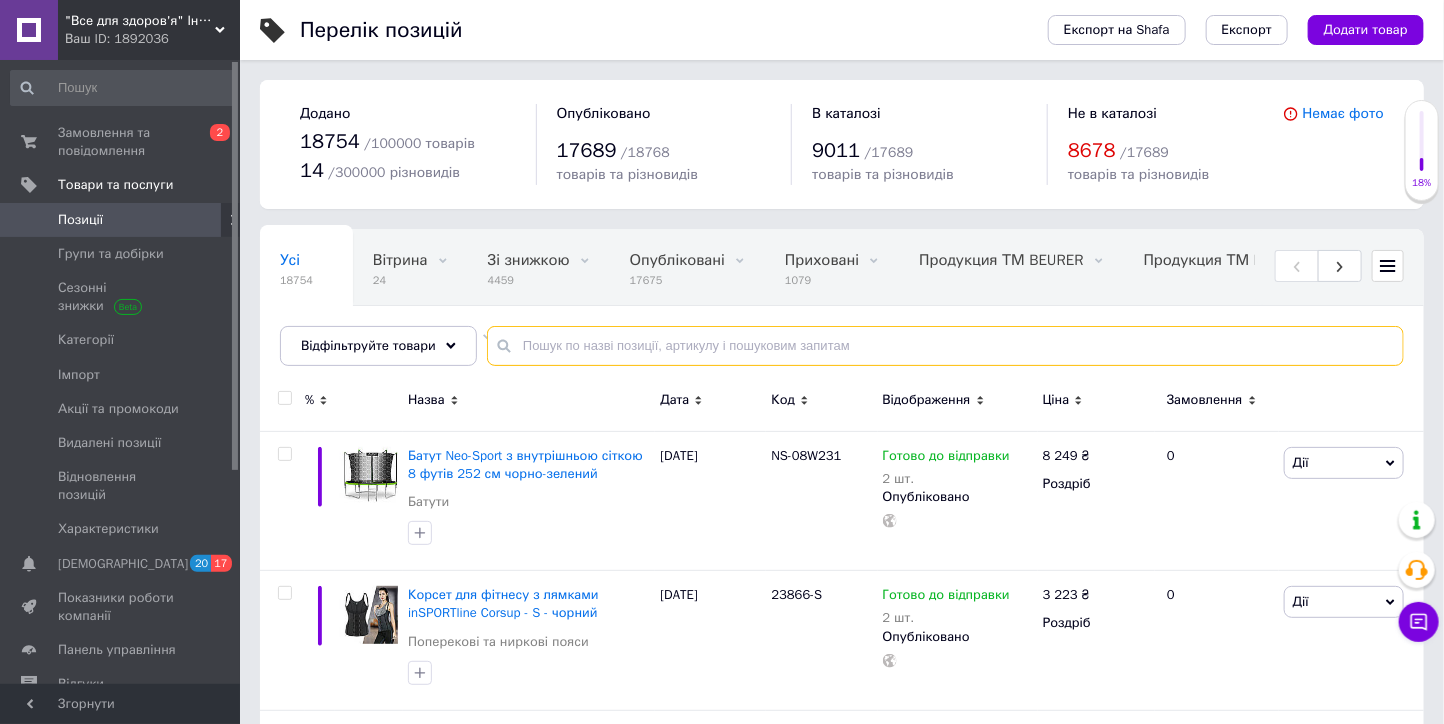 click at bounding box center [945, 346] 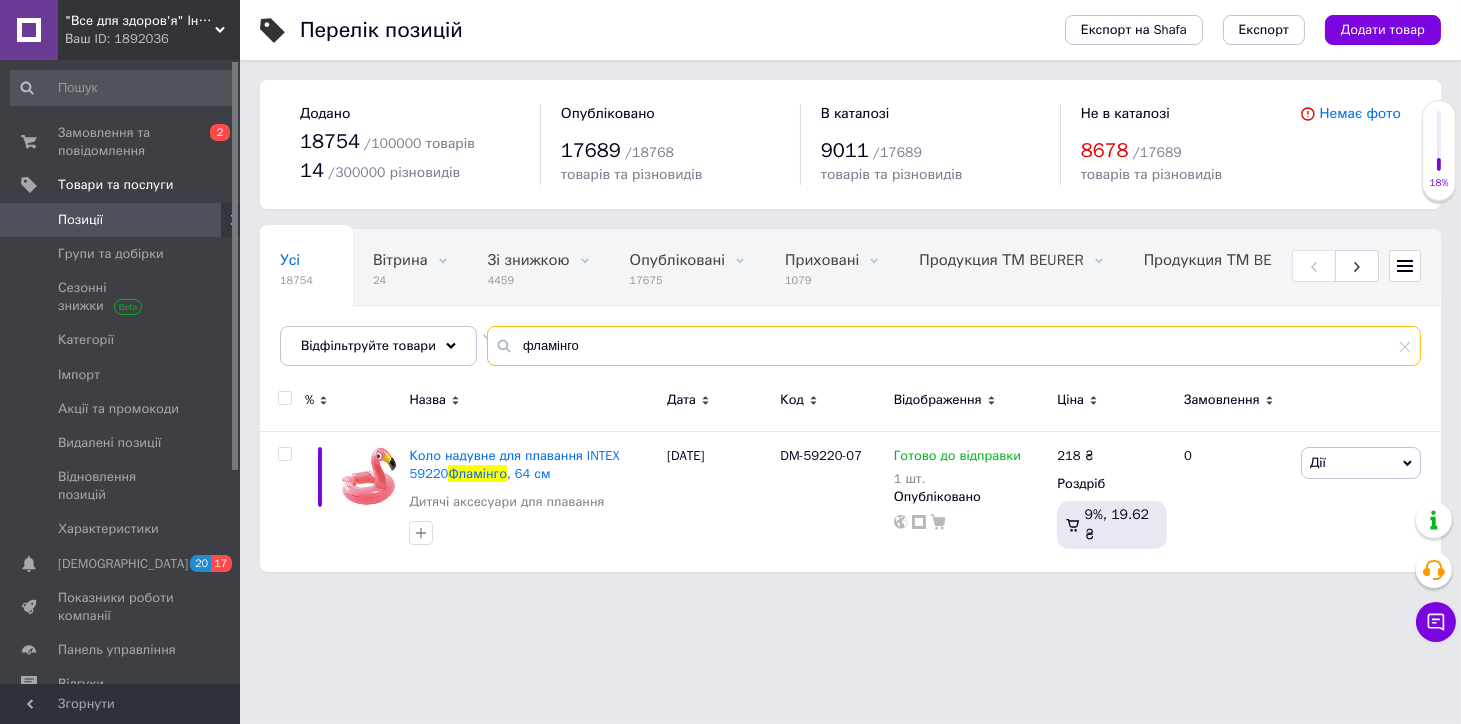 type on "фламінго" 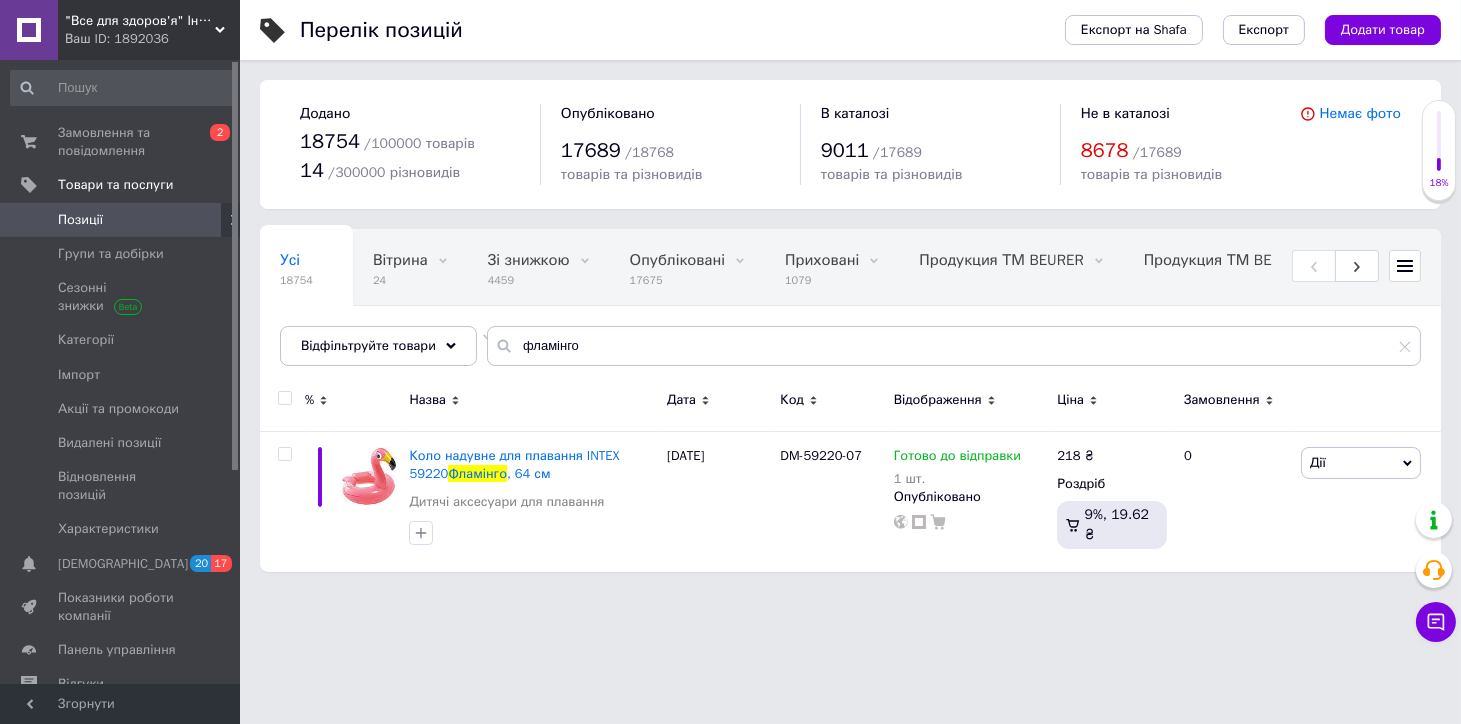click on ""Все для здоров'я" Інтернет-магазин" at bounding box center [140, 21] 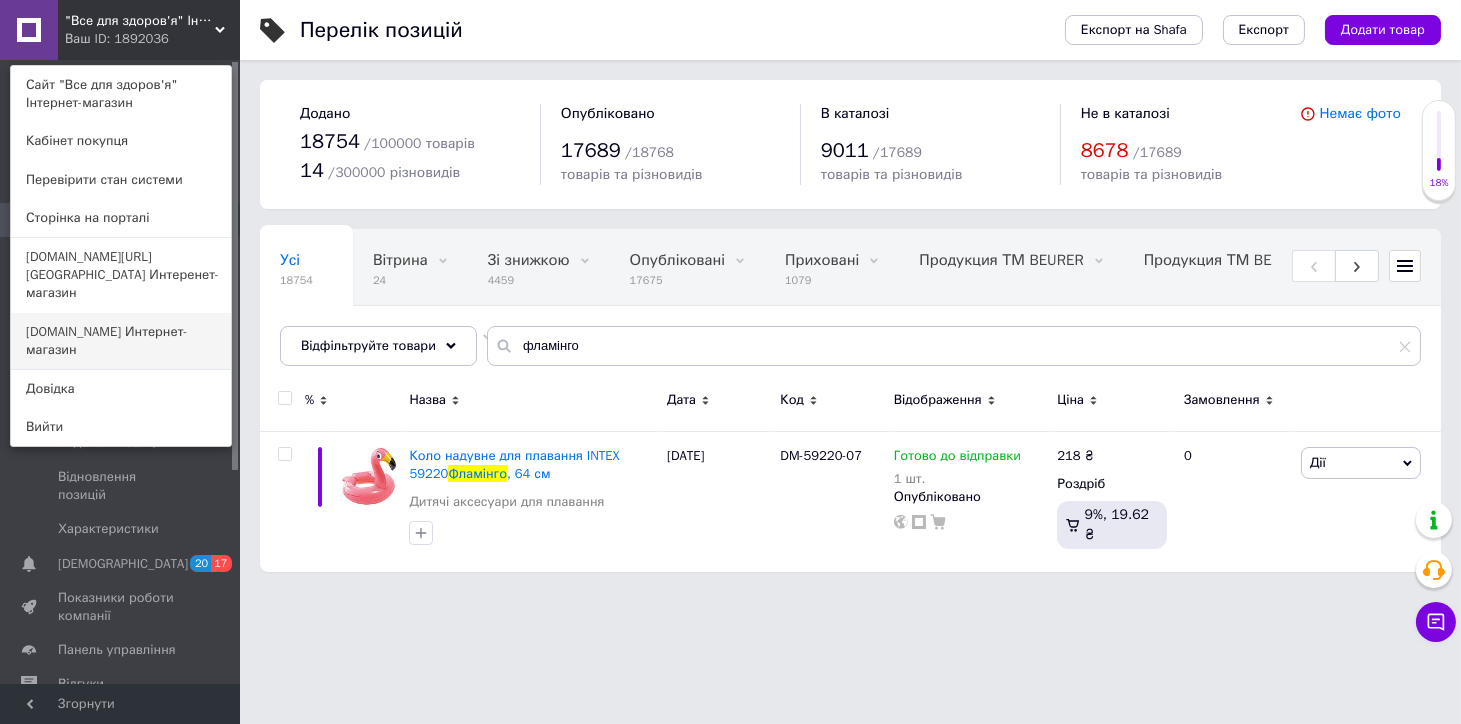 click on "[DOMAIN_NAME] Интернет-магазин" at bounding box center (121, 341) 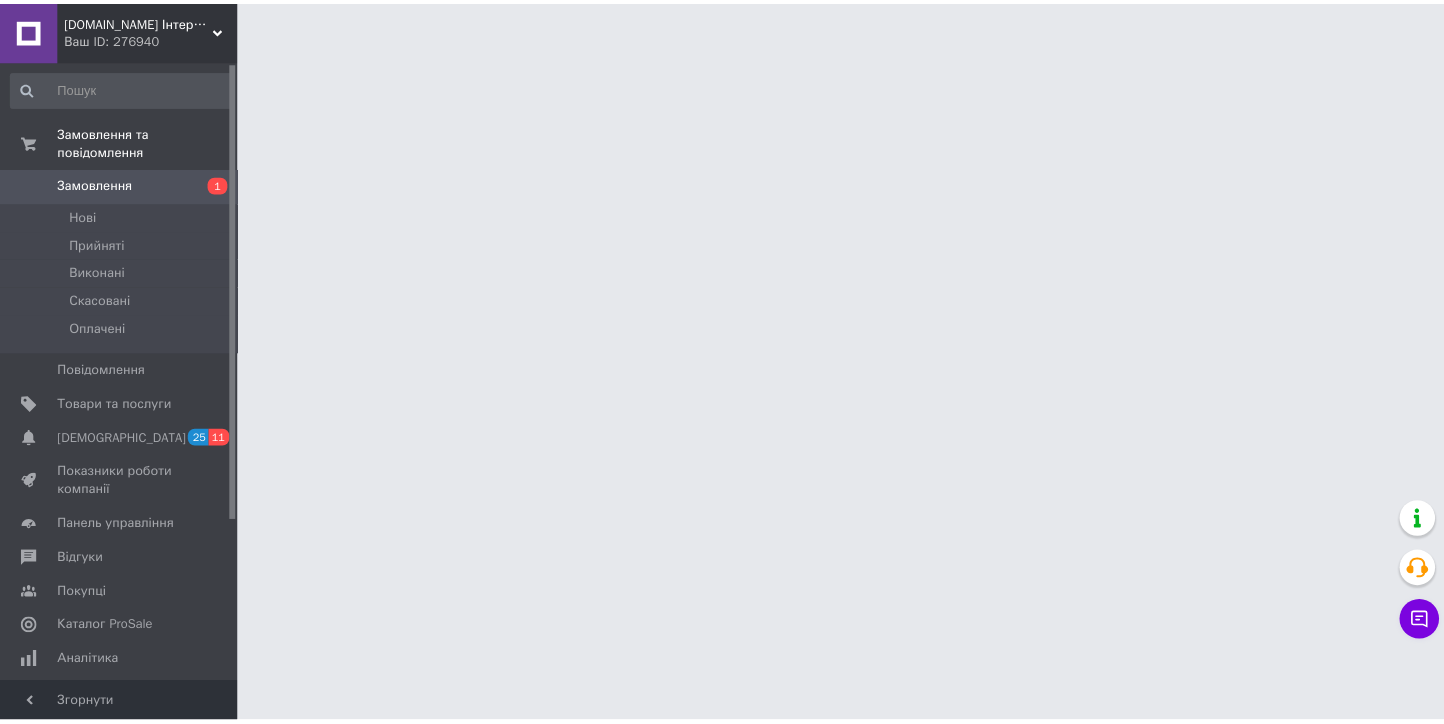 scroll, scrollTop: 0, scrollLeft: 0, axis: both 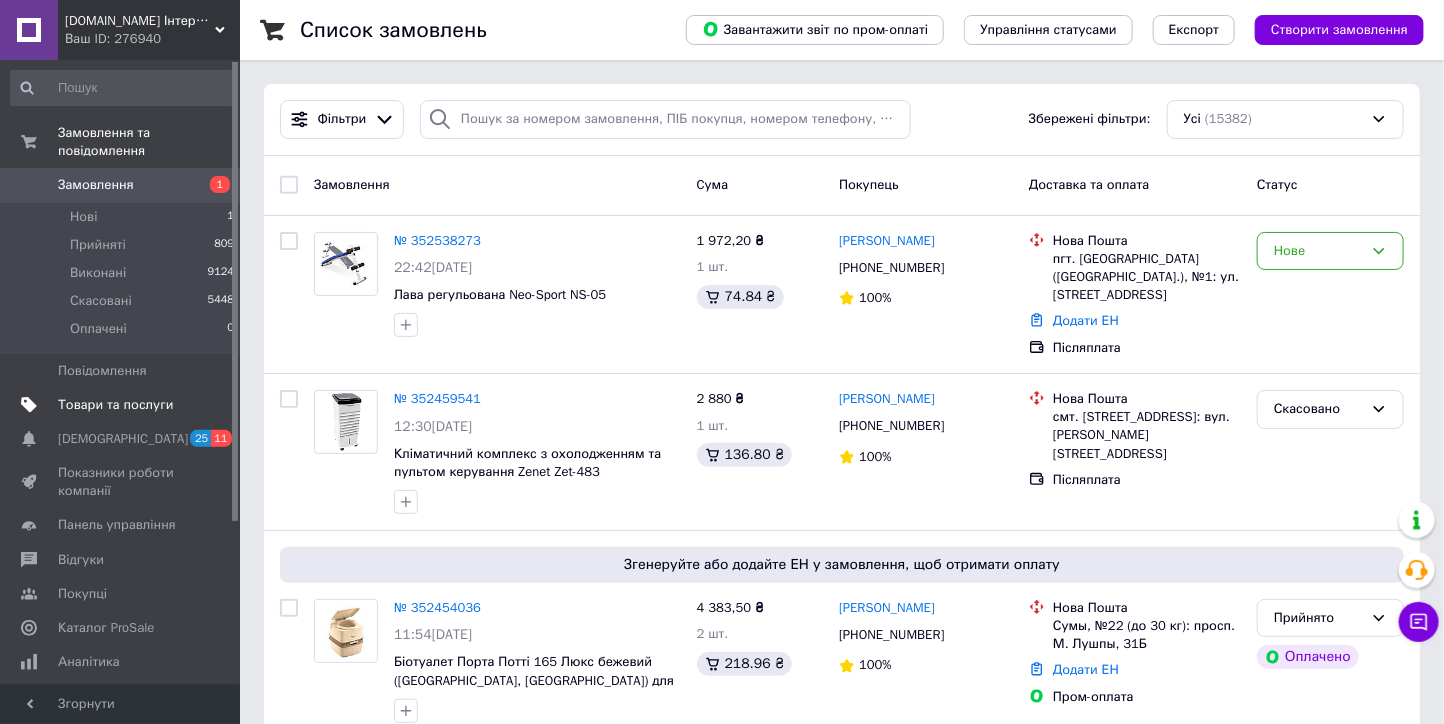 click on "Товари та послуги" at bounding box center (115, 405) 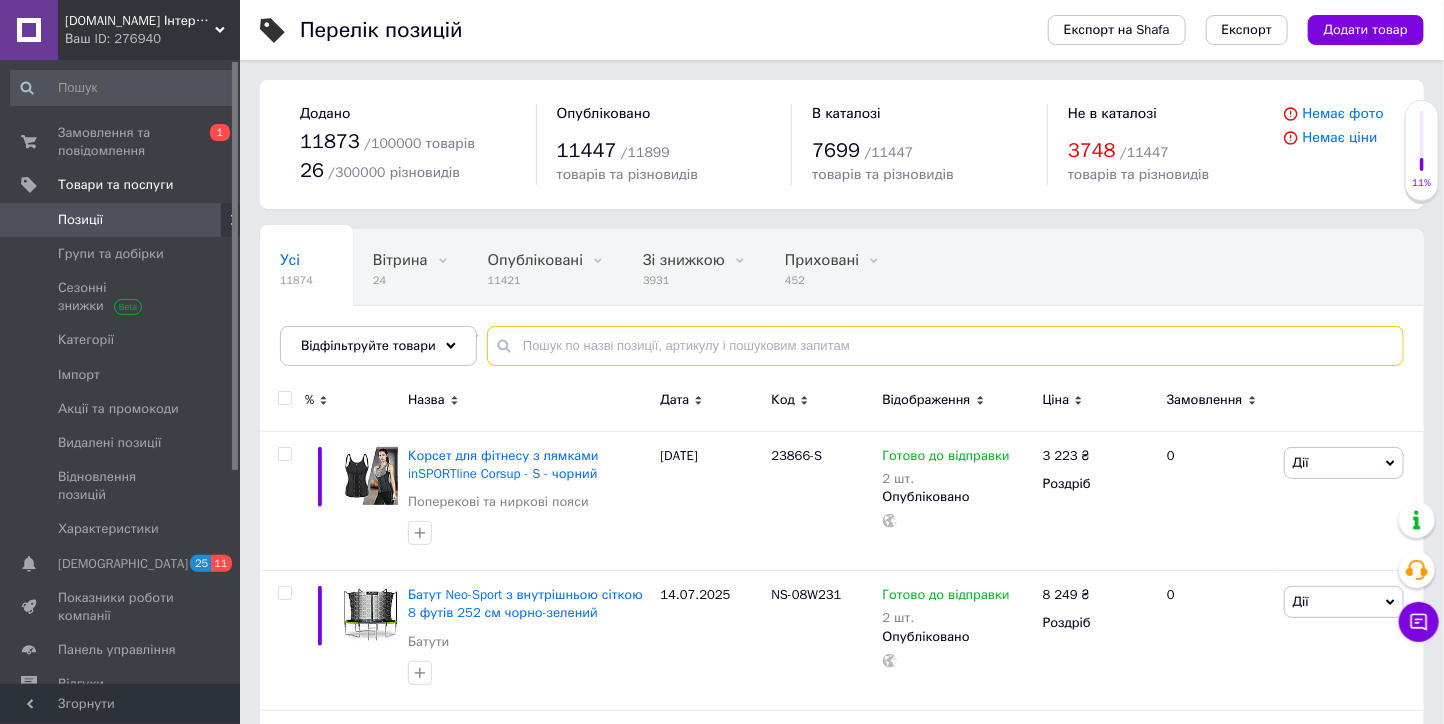 drag, startPoint x: 550, startPoint y: 336, endPoint x: 537, endPoint y: 328, distance: 15.264338 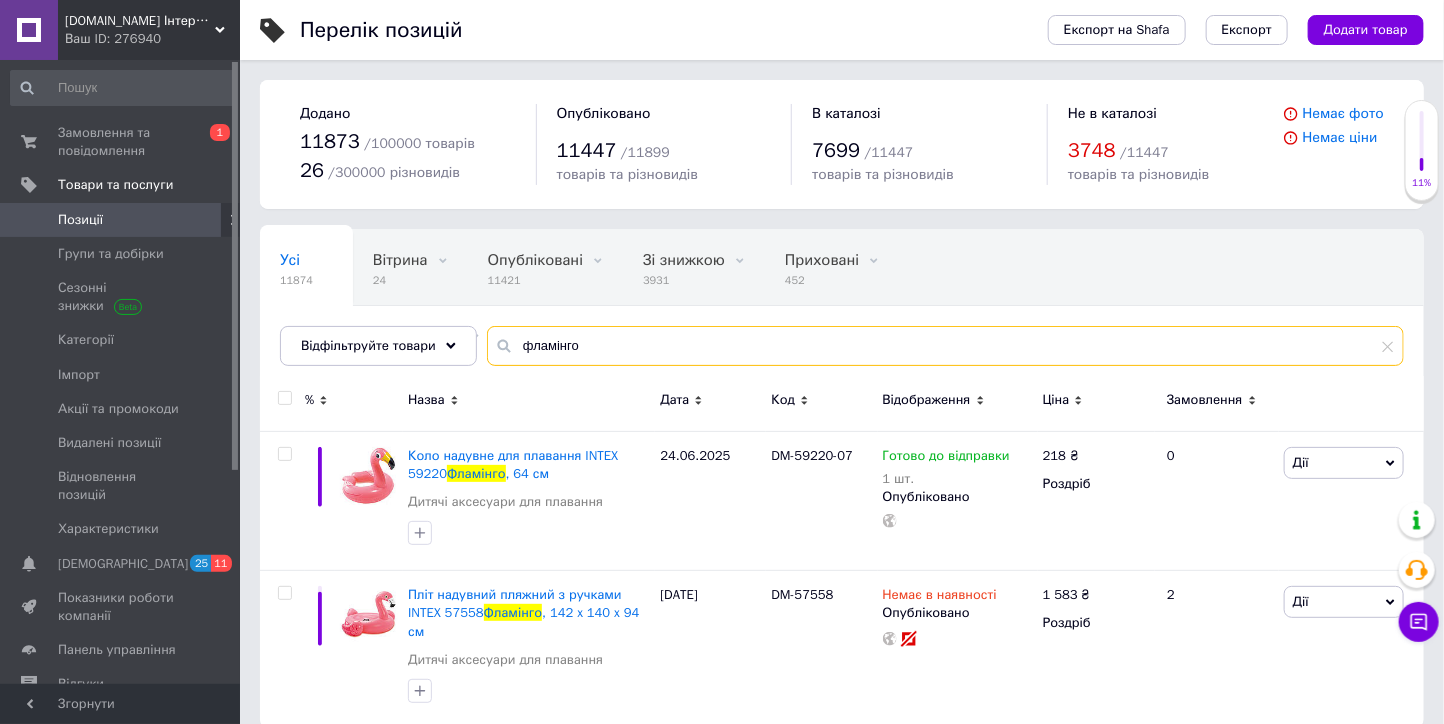 scroll, scrollTop: 4, scrollLeft: 0, axis: vertical 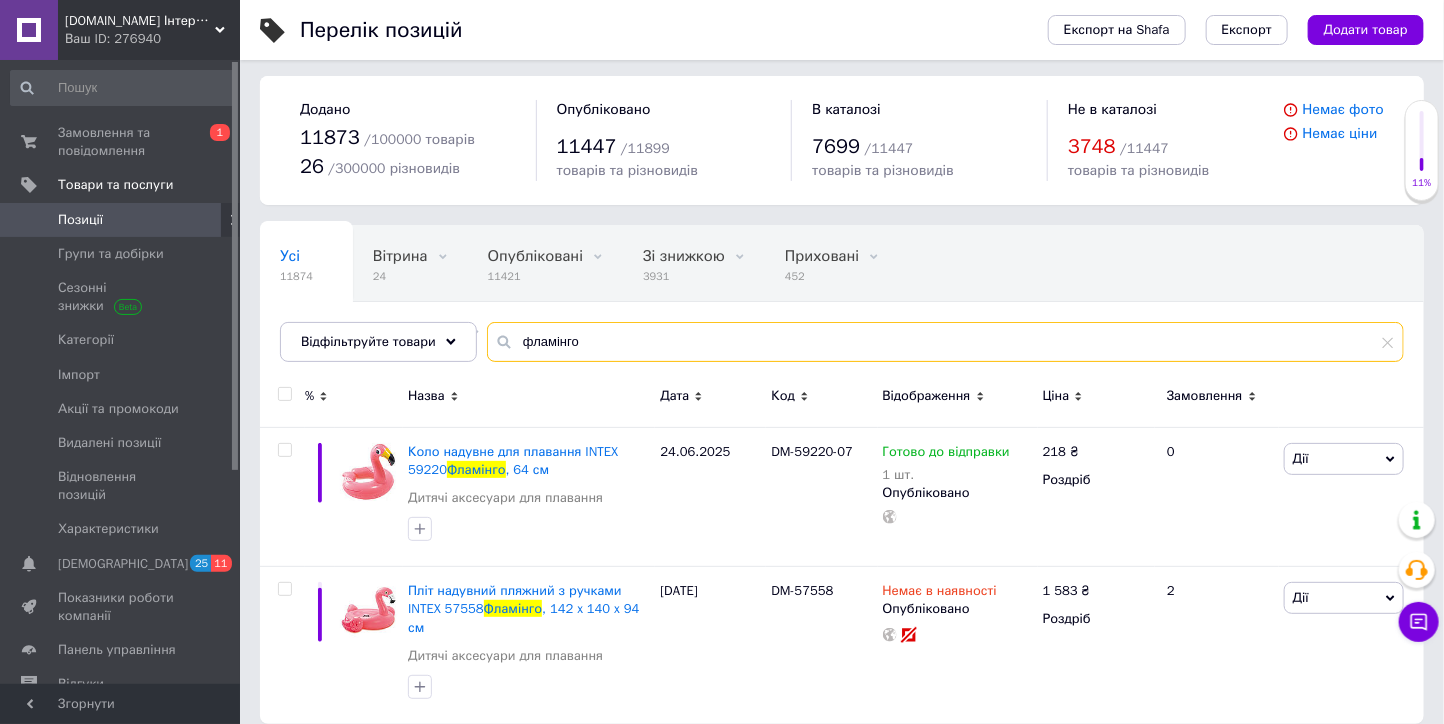 type on "фламінго" 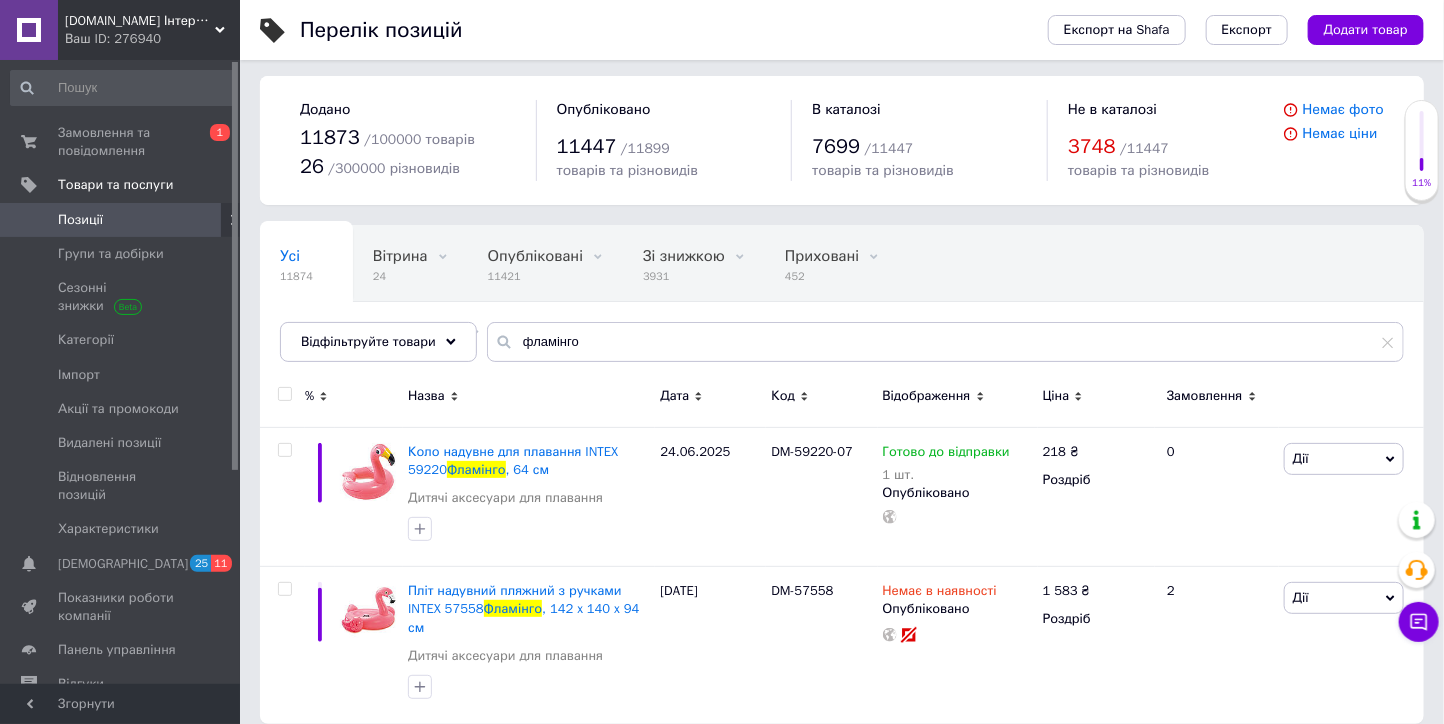 click on "Mirzdorov.in.ua Інтернет-магазин" at bounding box center (140, 21) 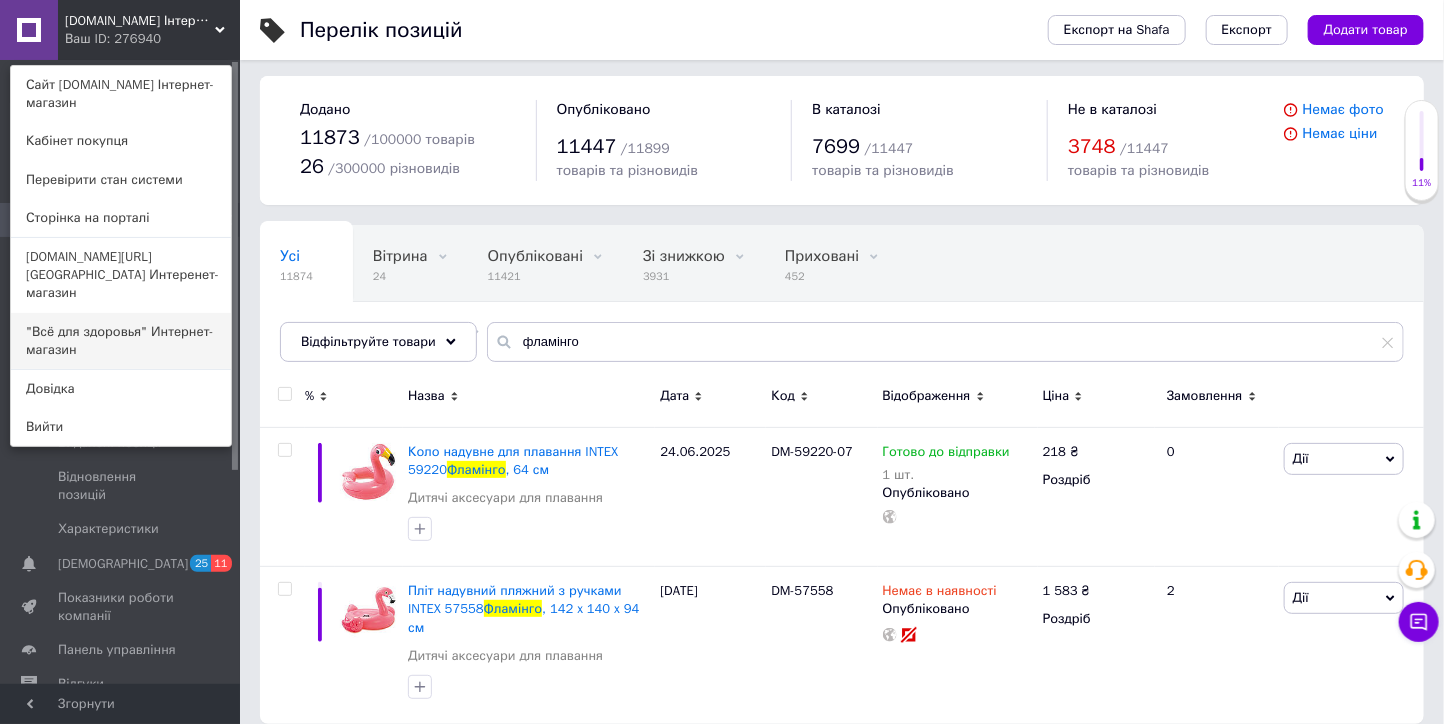 click on ""Всё для здоровья" Интернет-магазин" at bounding box center [121, 341] 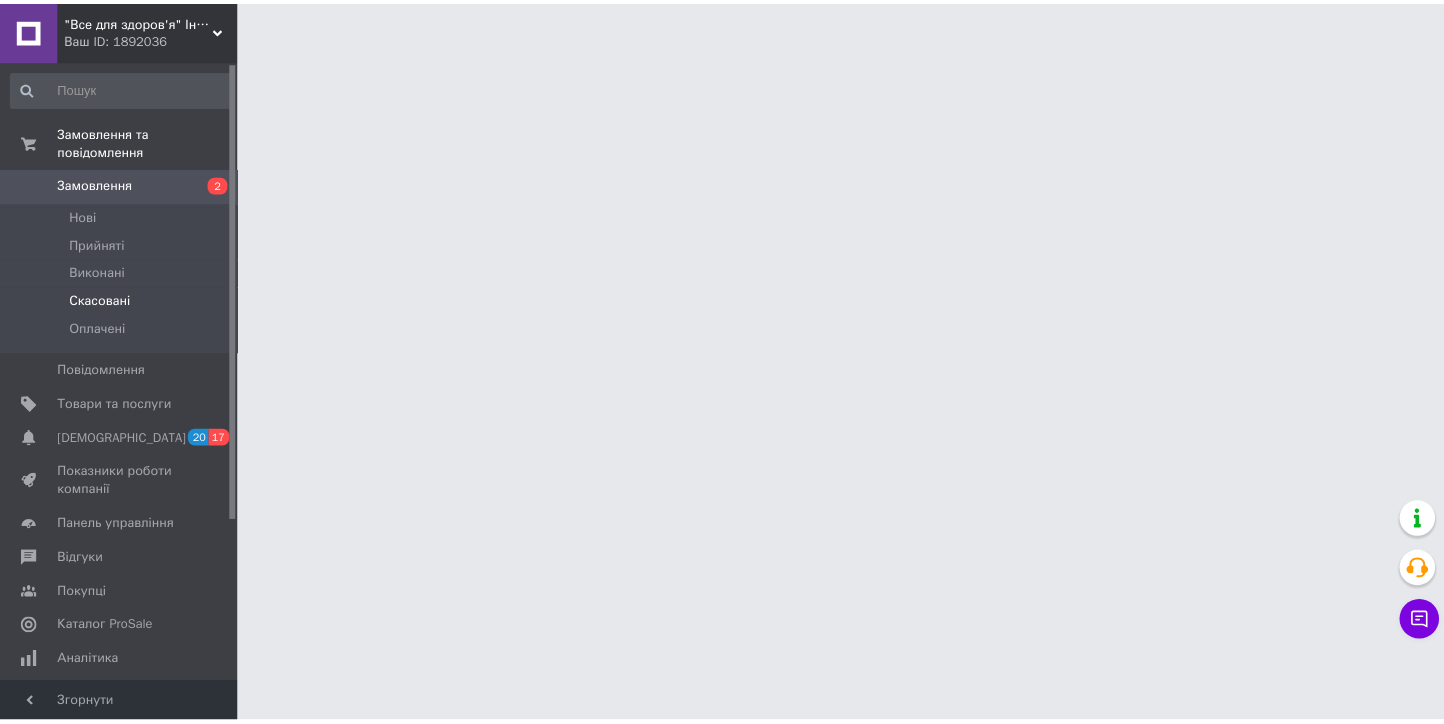 scroll, scrollTop: 0, scrollLeft: 0, axis: both 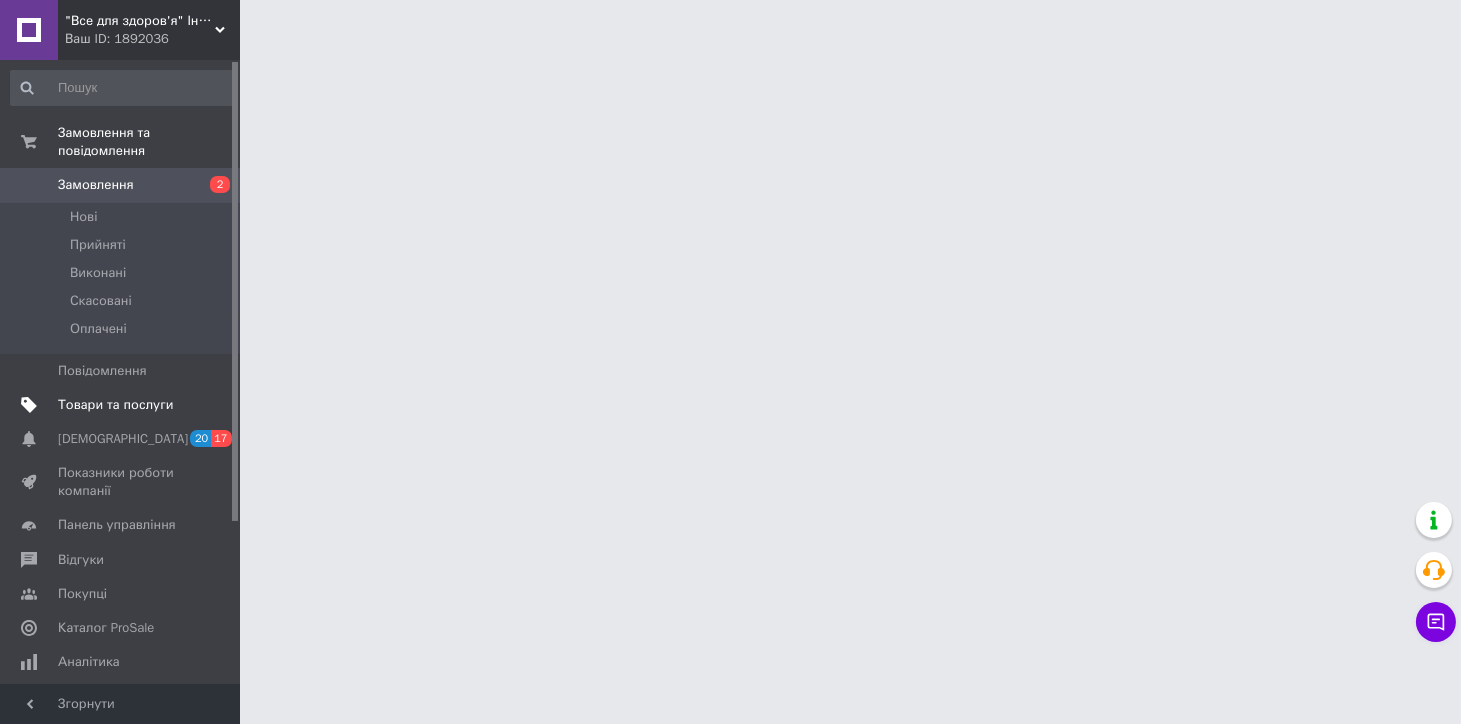 click on "Товари та послуги" at bounding box center (115, 405) 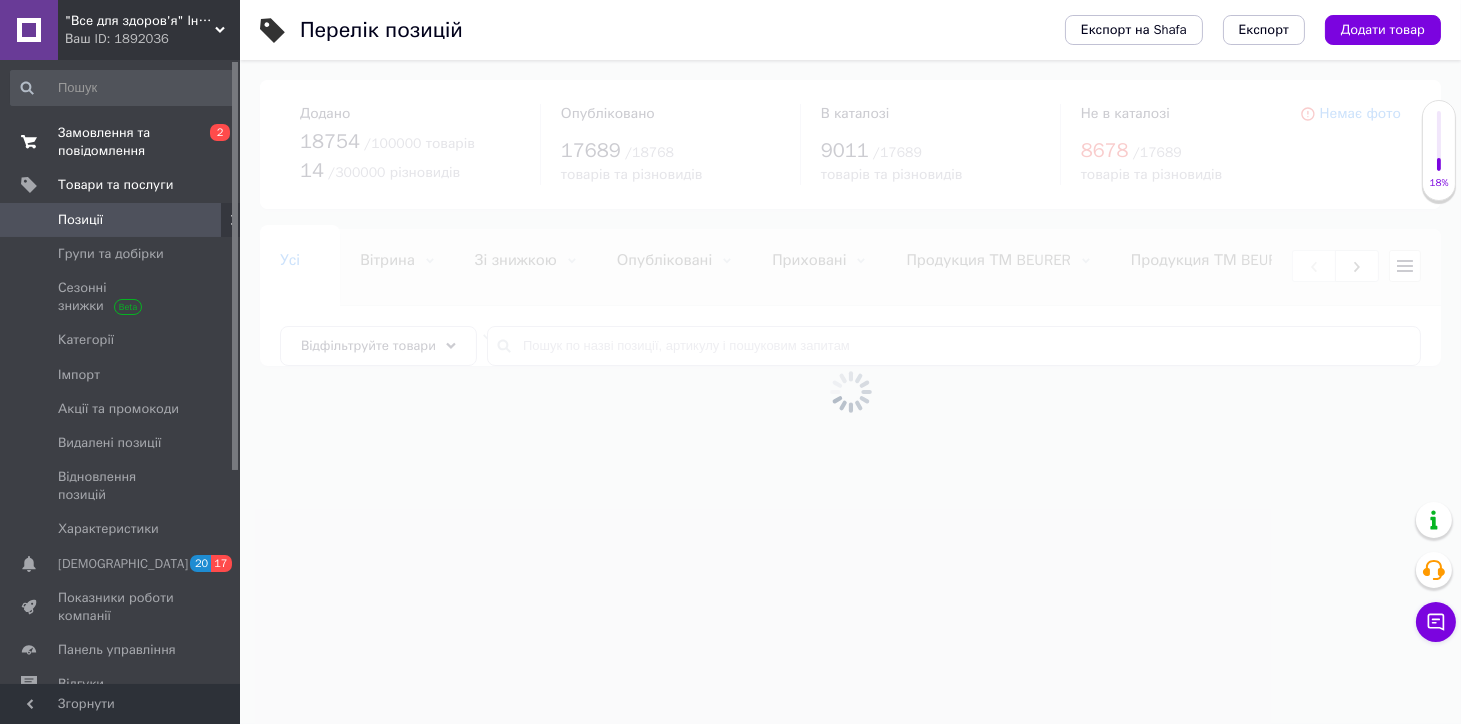 click on "Замовлення та повідомлення" at bounding box center (121, 142) 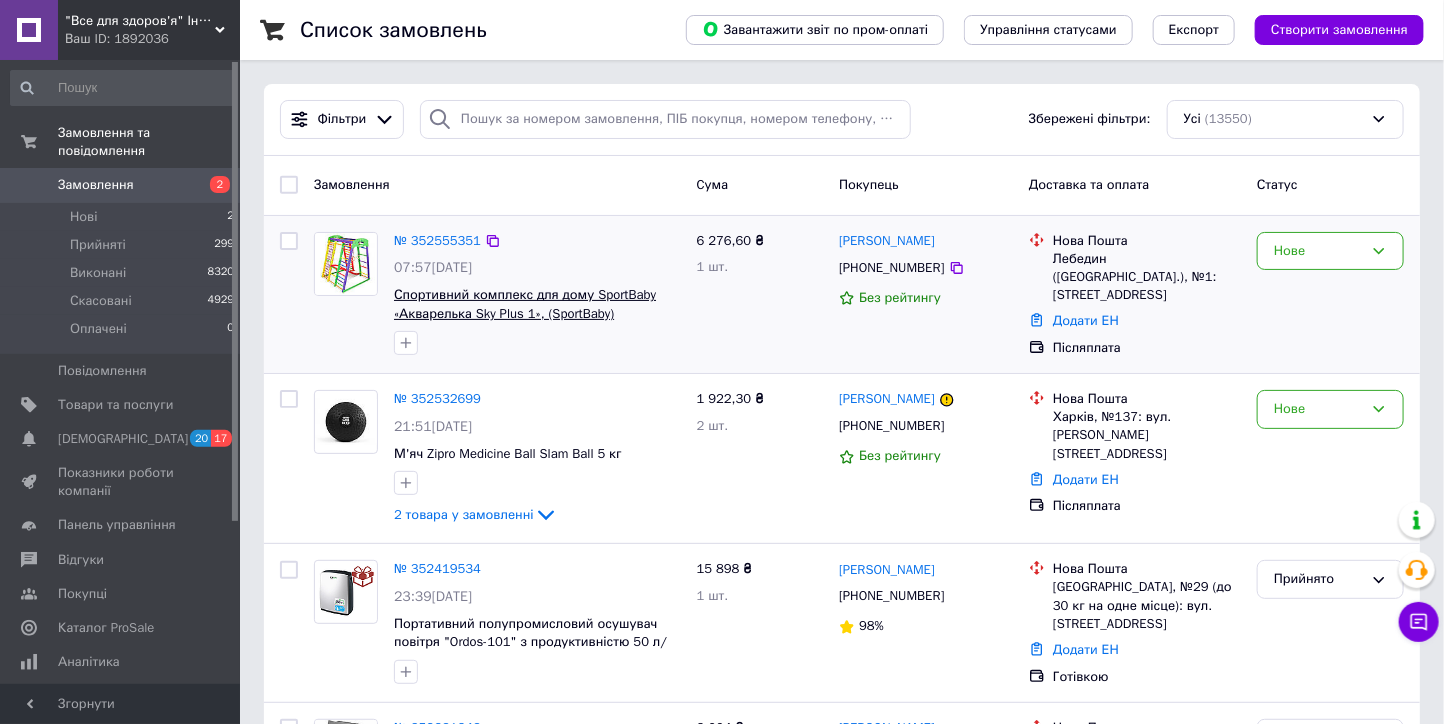 click on "Спортивний комплекс для дому SportBaby «Акварелька Sky Plus 1», (SportBaby)" at bounding box center (525, 304) 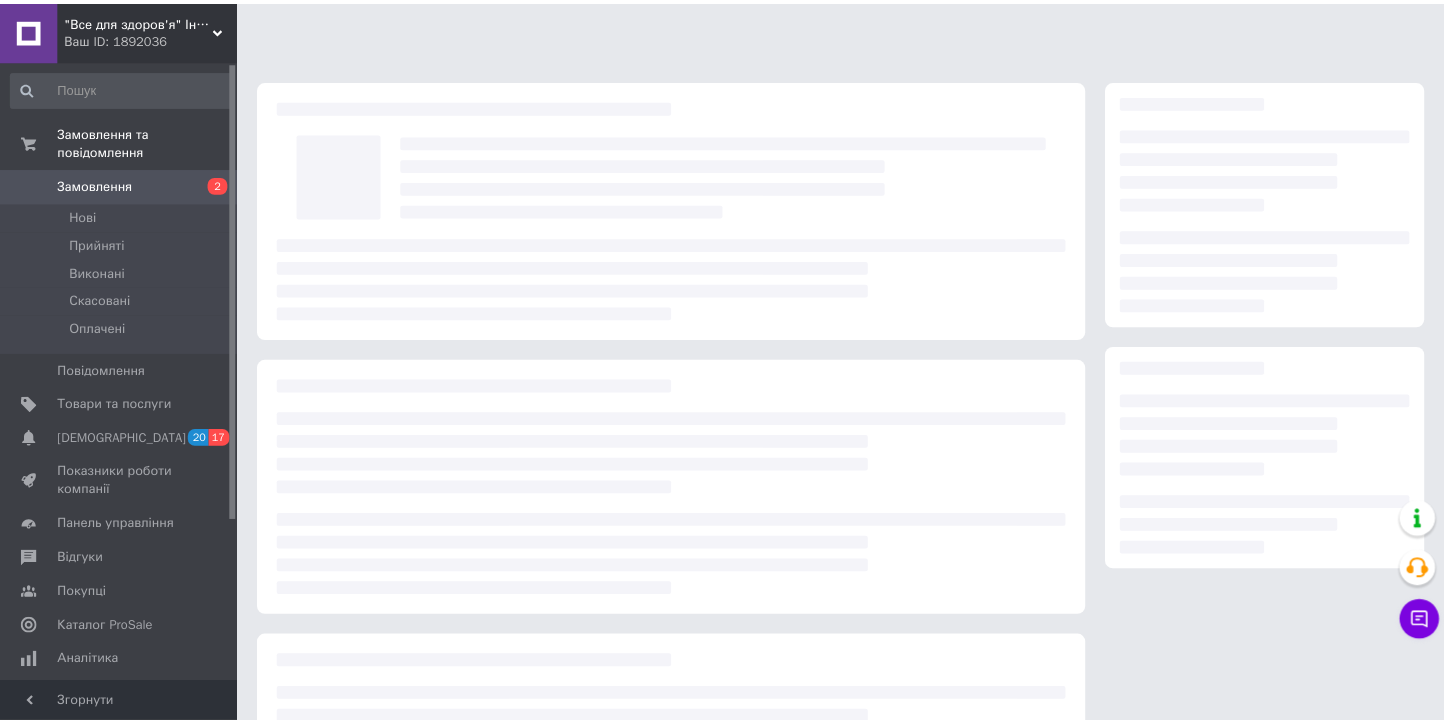 scroll, scrollTop: 0, scrollLeft: 0, axis: both 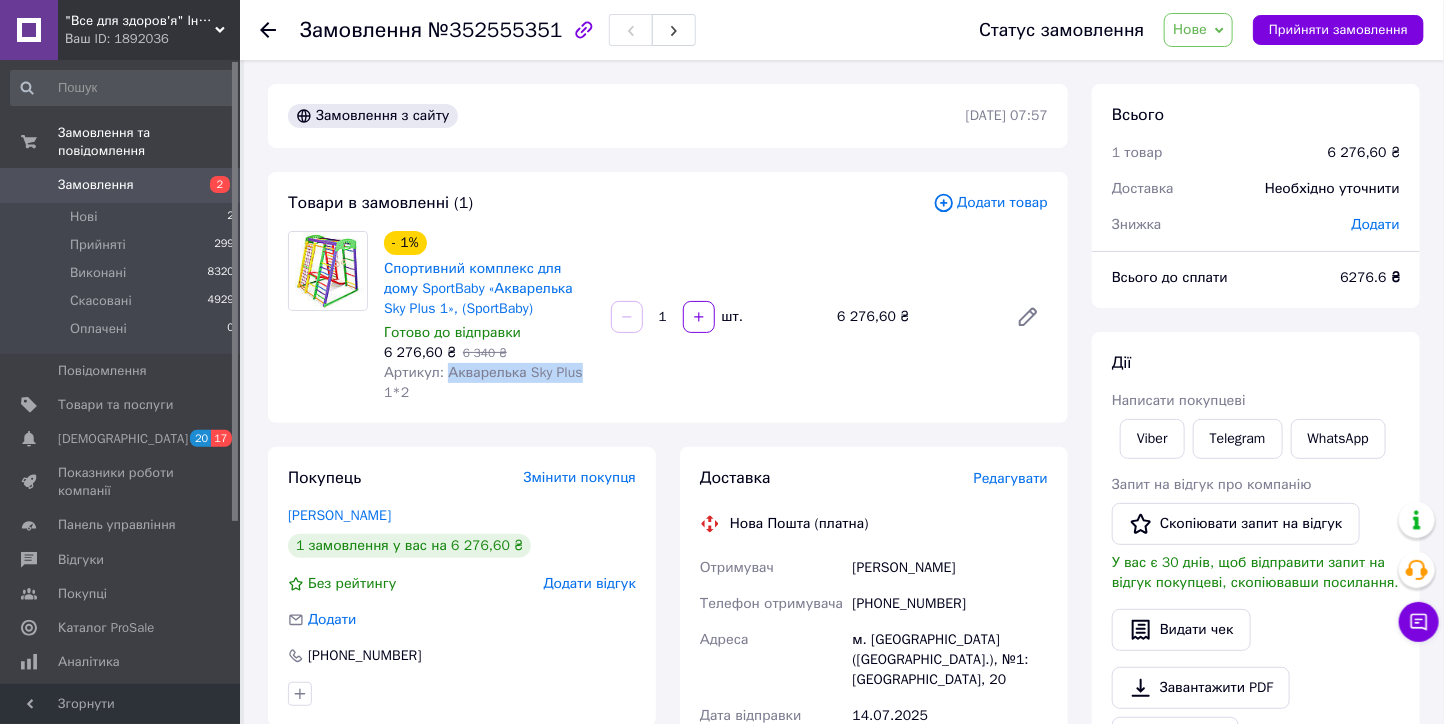 drag, startPoint x: 586, startPoint y: 379, endPoint x: 446, endPoint y: 376, distance: 140.03214 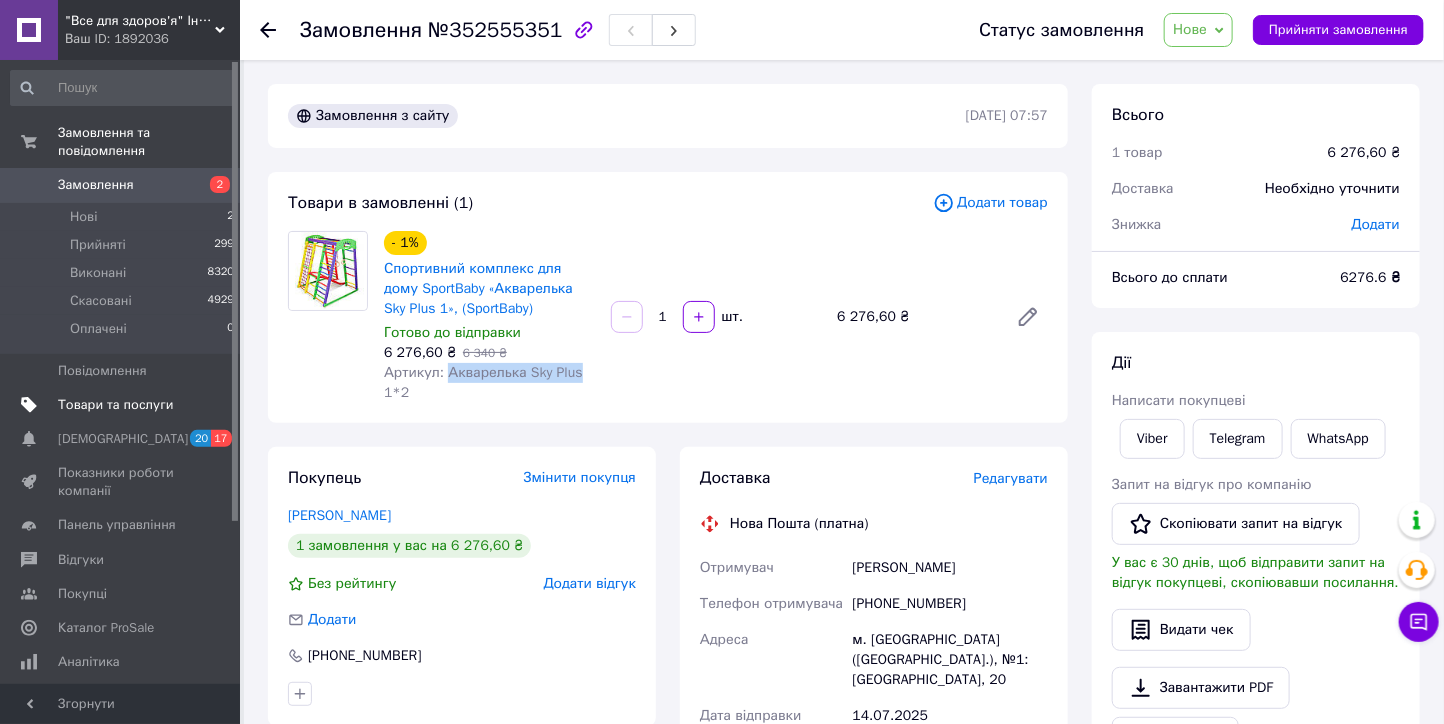 click on "Товари та послуги" at bounding box center (115, 405) 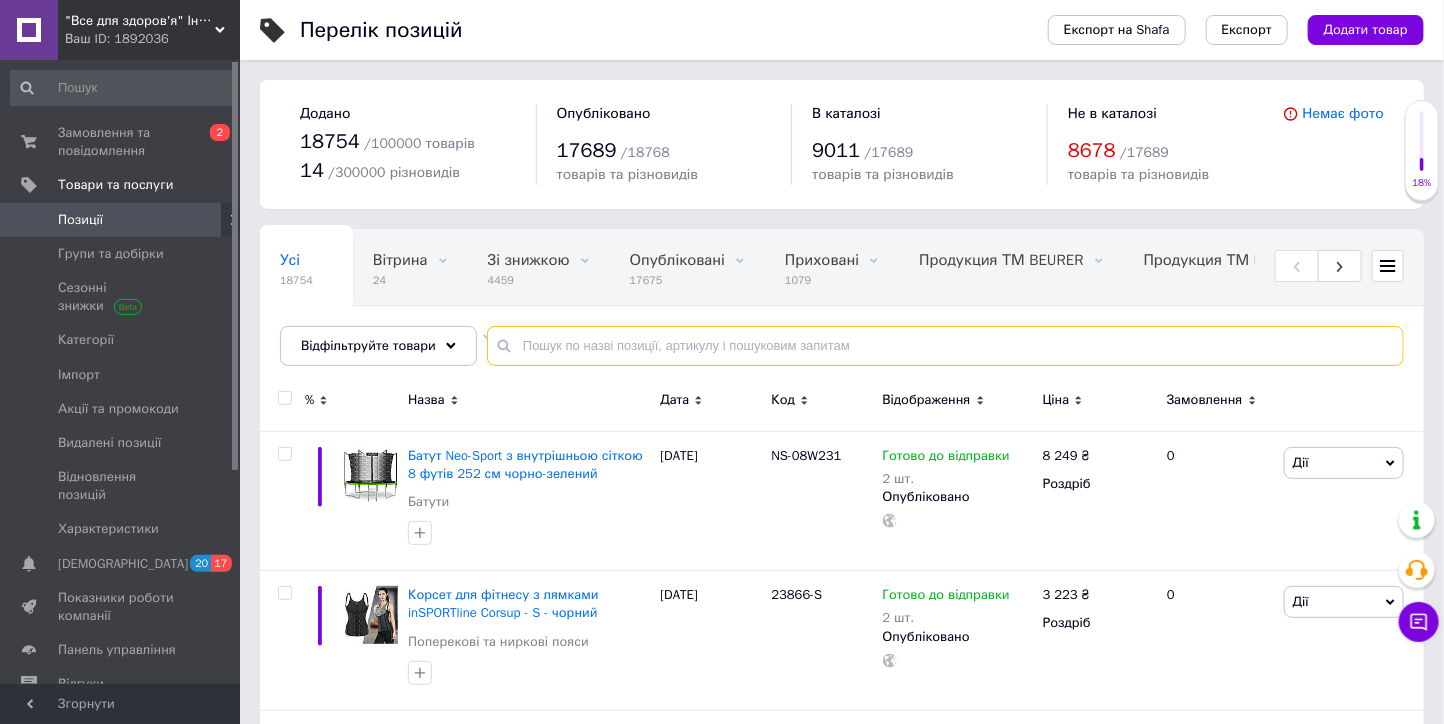 drag, startPoint x: 534, startPoint y: 353, endPoint x: 511, endPoint y: 336, distance: 28.600698 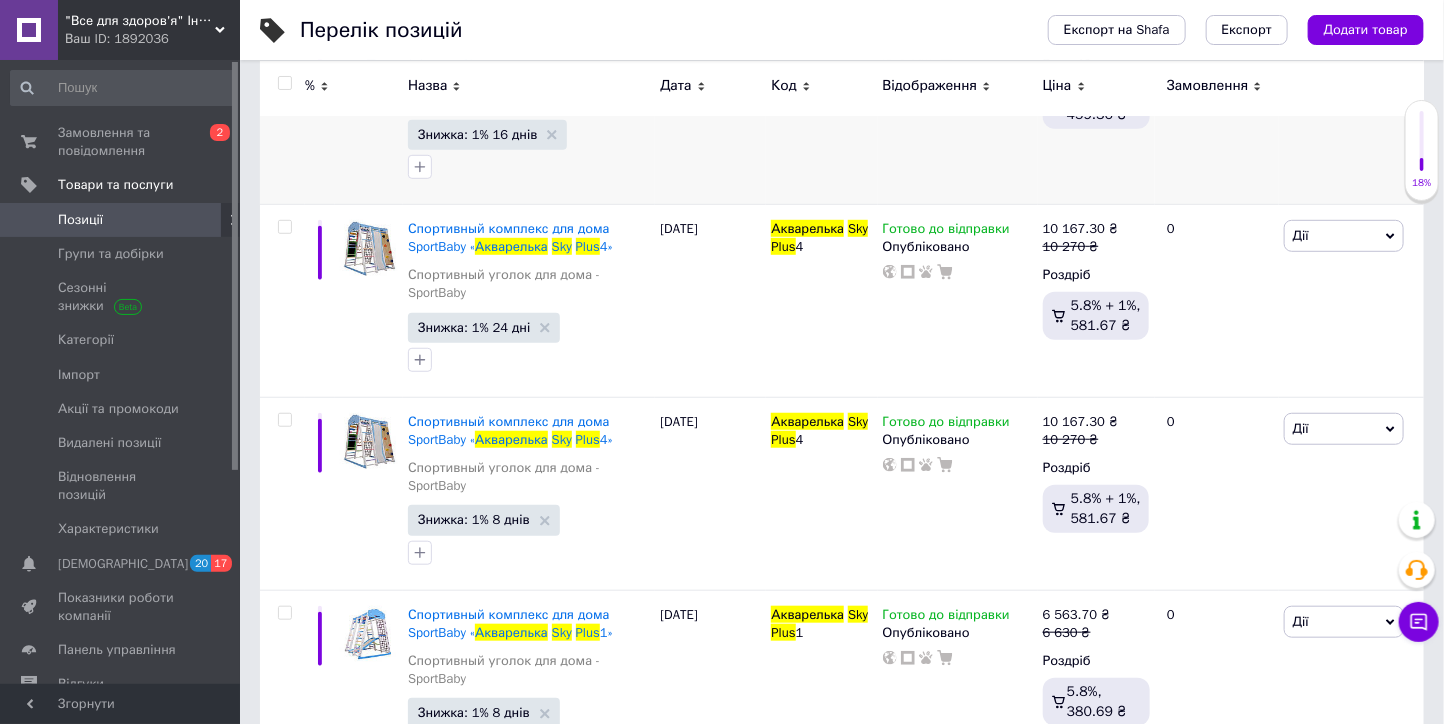 scroll, scrollTop: 444, scrollLeft: 0, axis: vertical 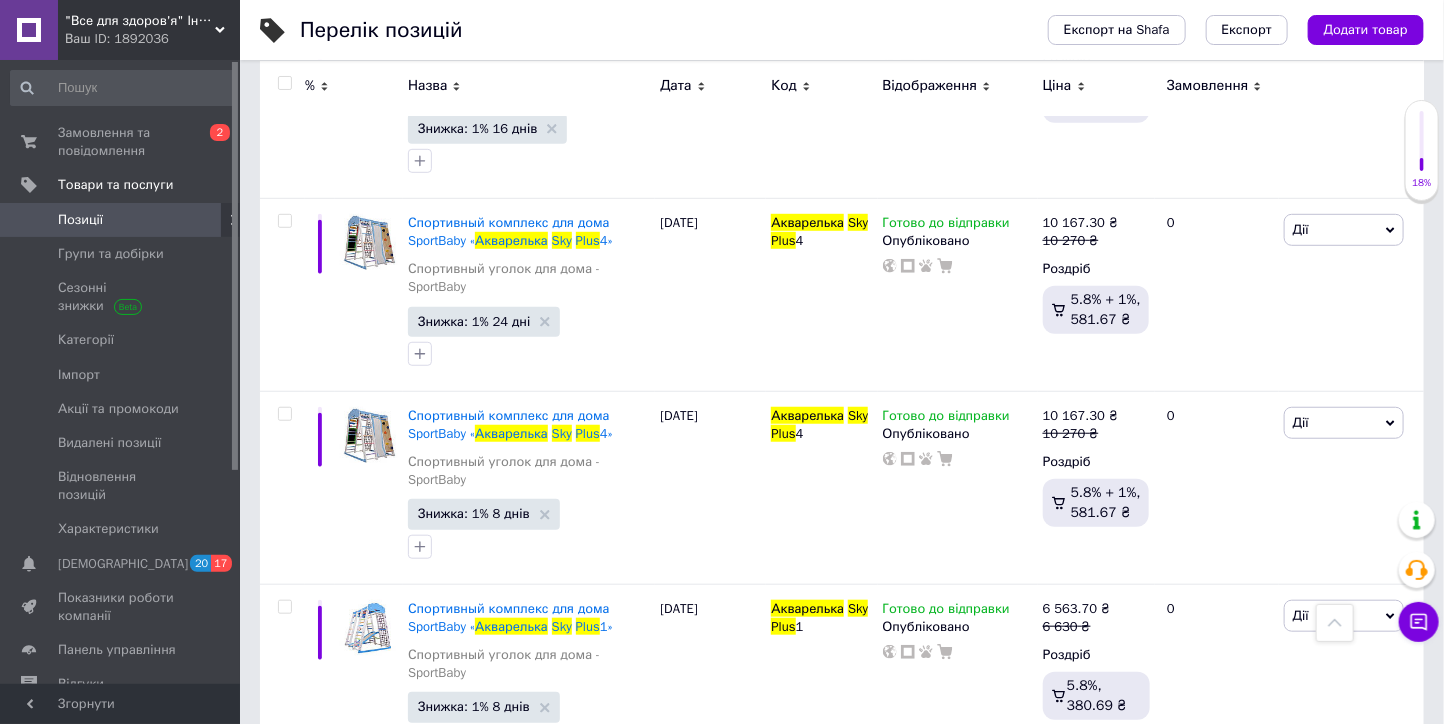 type on "Акварелька Sky Plus" 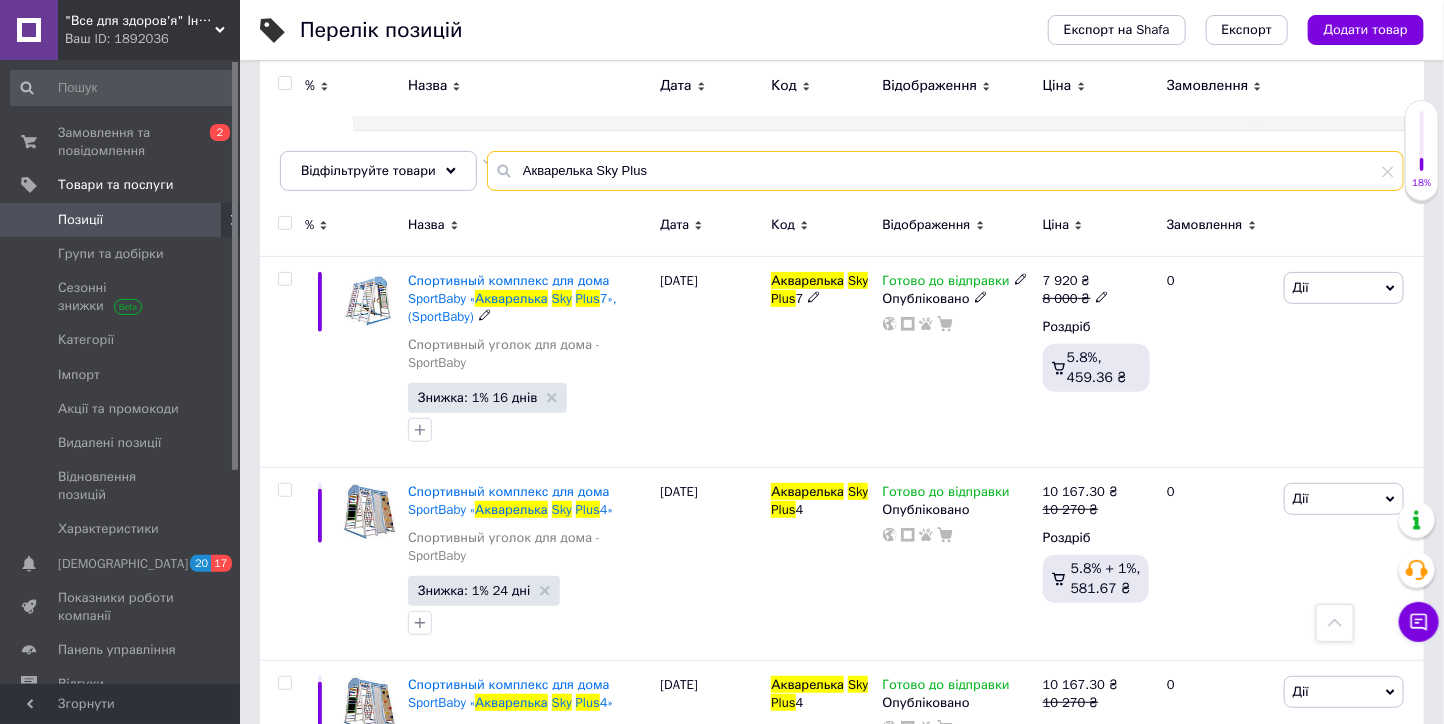scroll, scrollTop: 0, scrollLeft: 0, axis: both 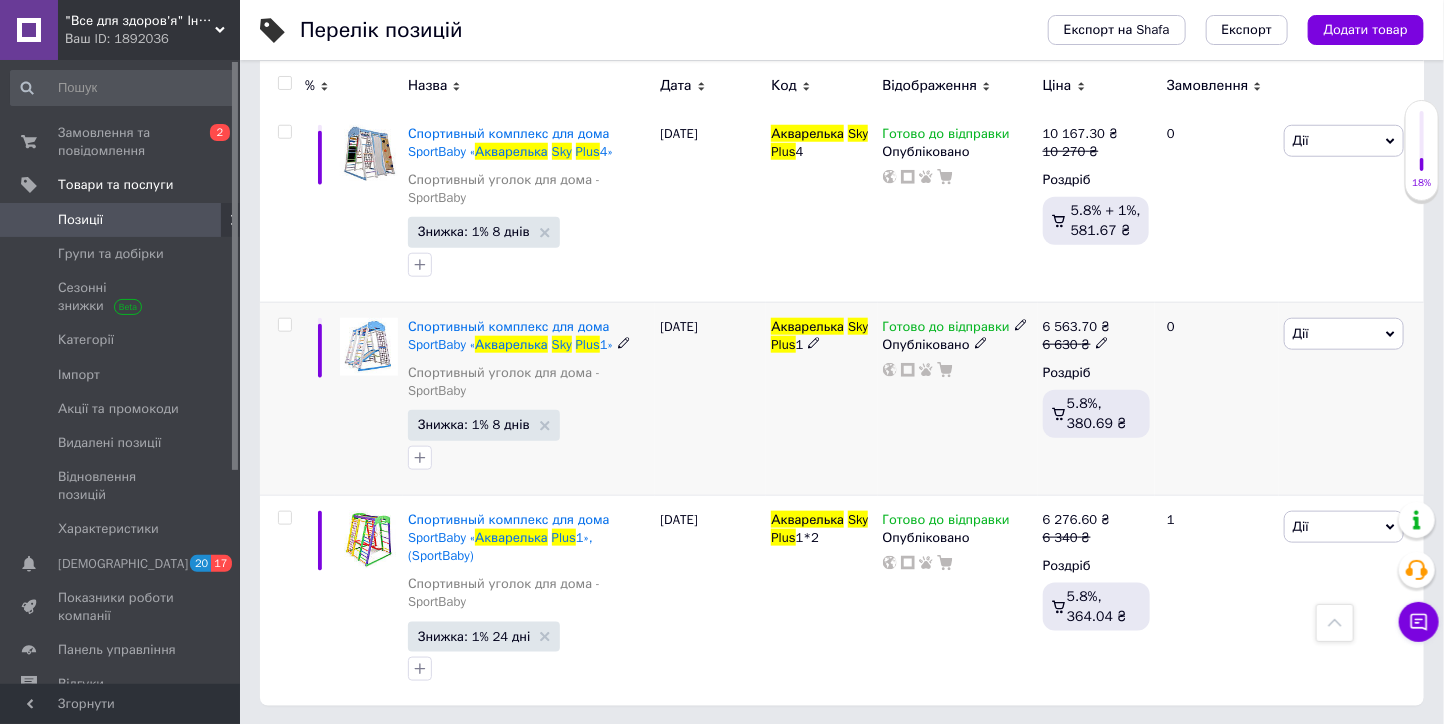 click 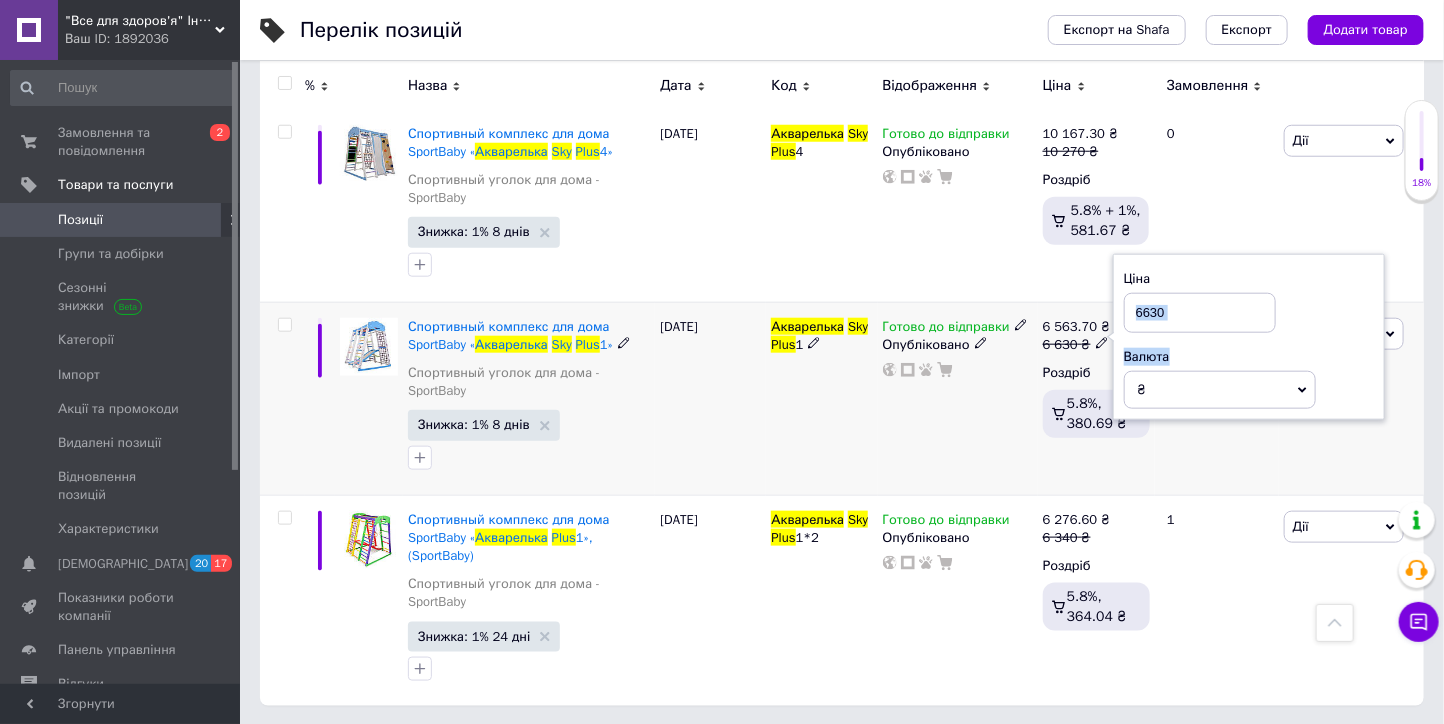 drag, startPoint x: 1203, startPoint y: 321, endPoint x: 1126, endPoint y: 319, distance: 77.02597 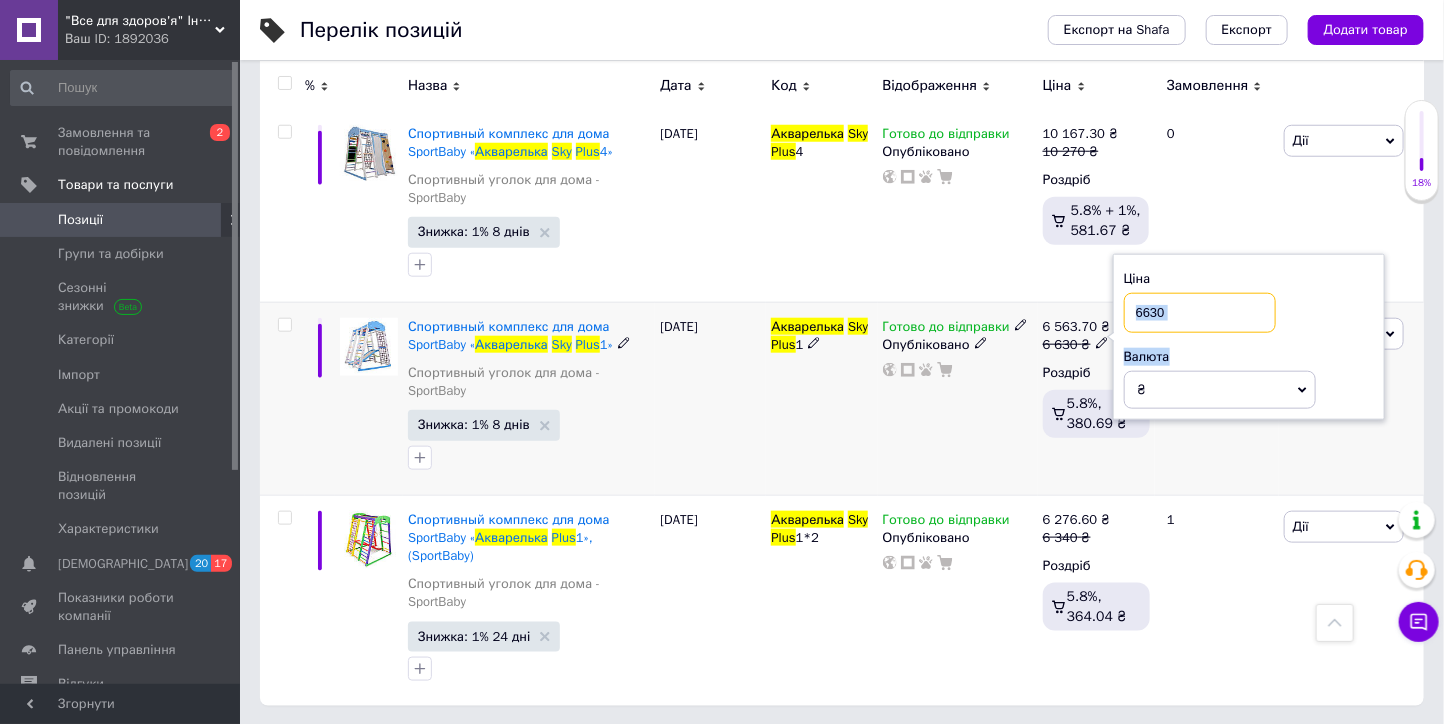 click on "6630" at bounding box center (1200, 313) 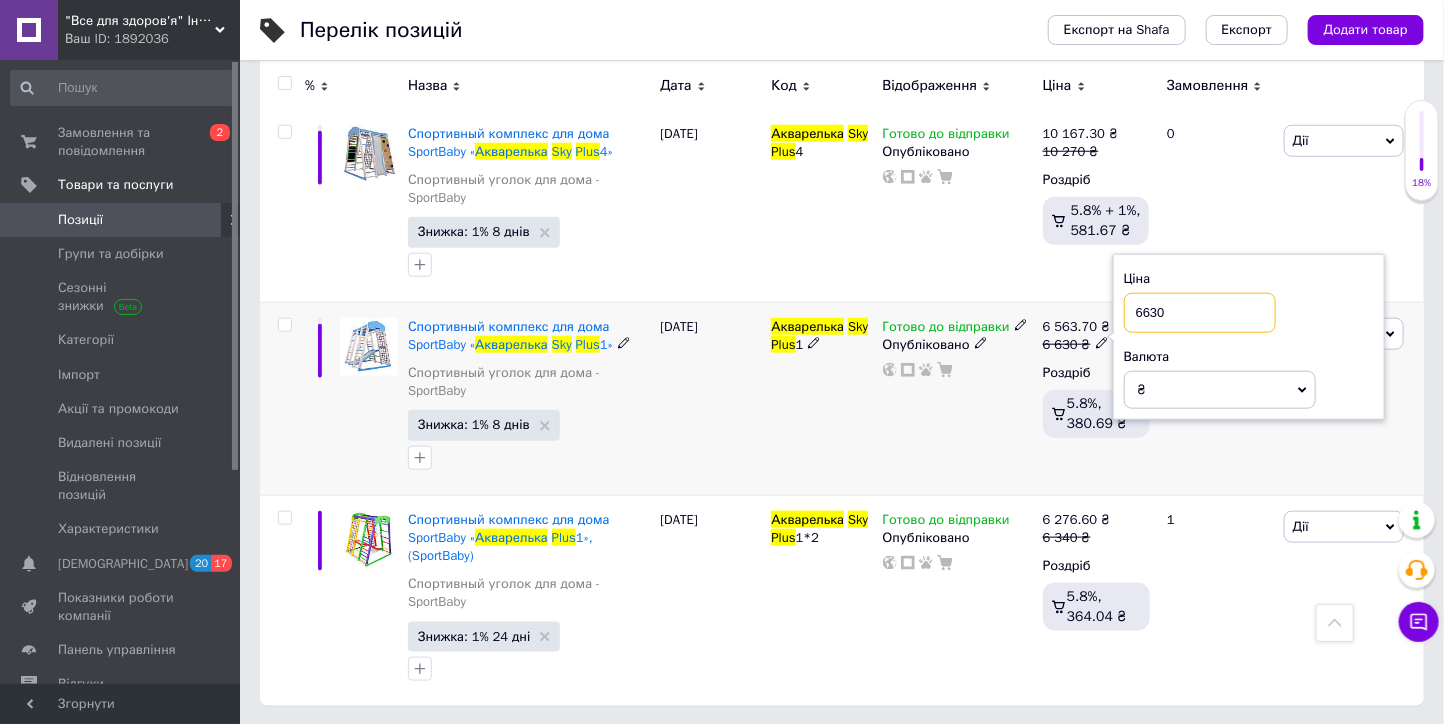 drag, startPoint x: 1183, startPoint y: 307, endPoint x: 1123, endPoint y: 308, distance: 60.00833 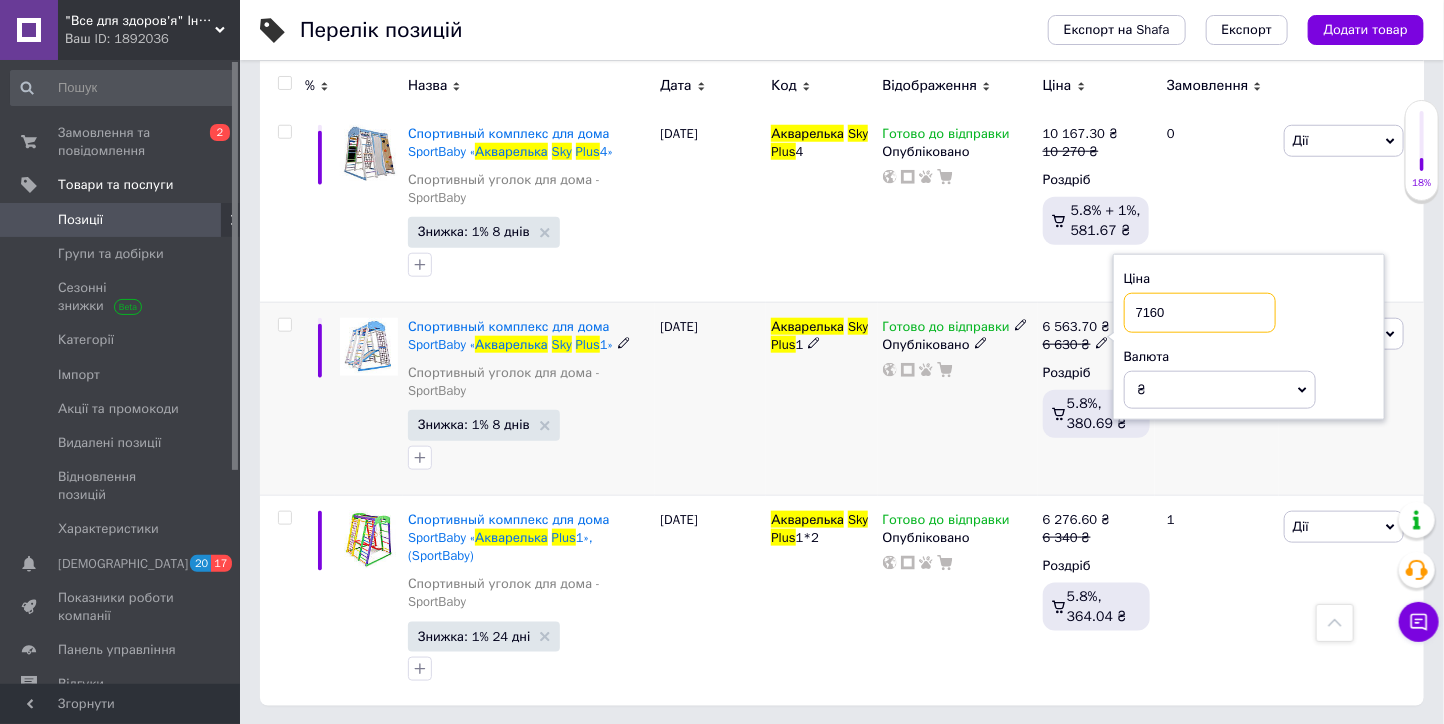 type on "7160" 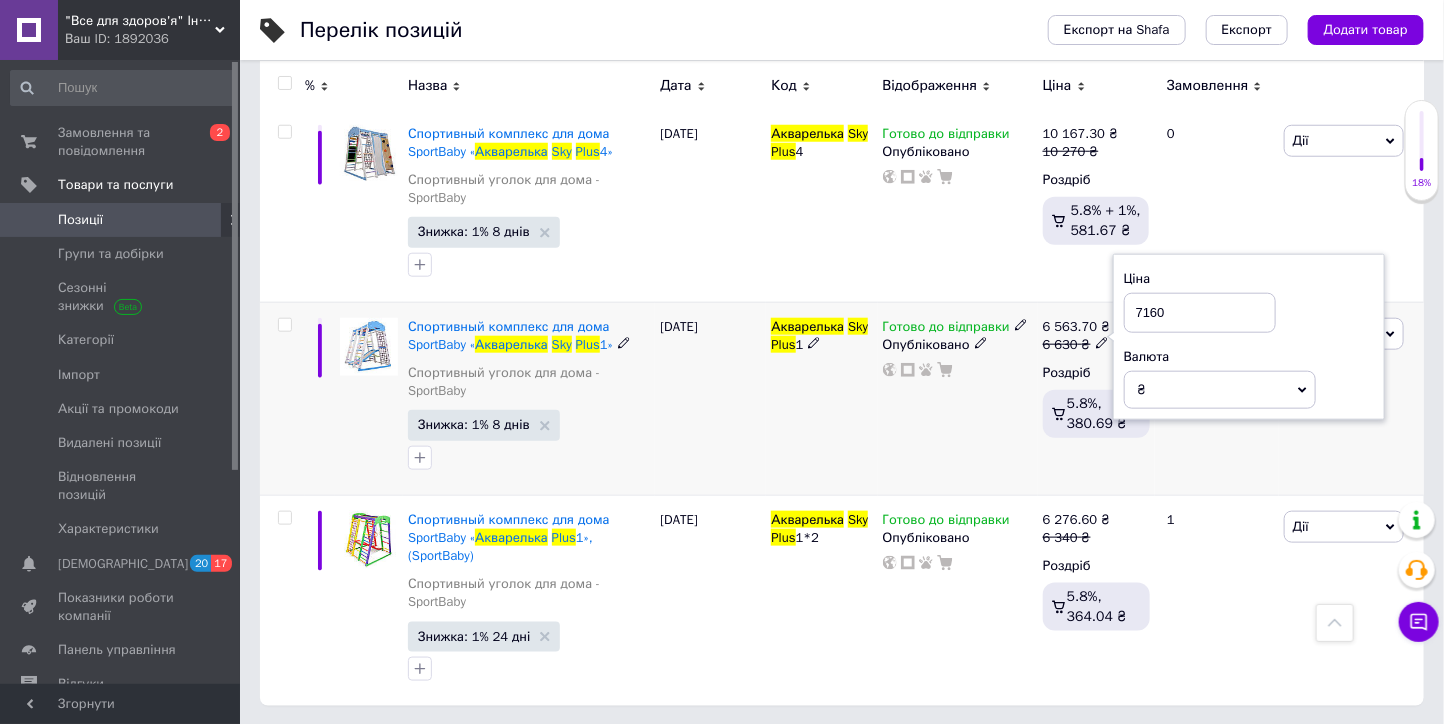 click on "04.04.2025" at bounding box center [710, 398] 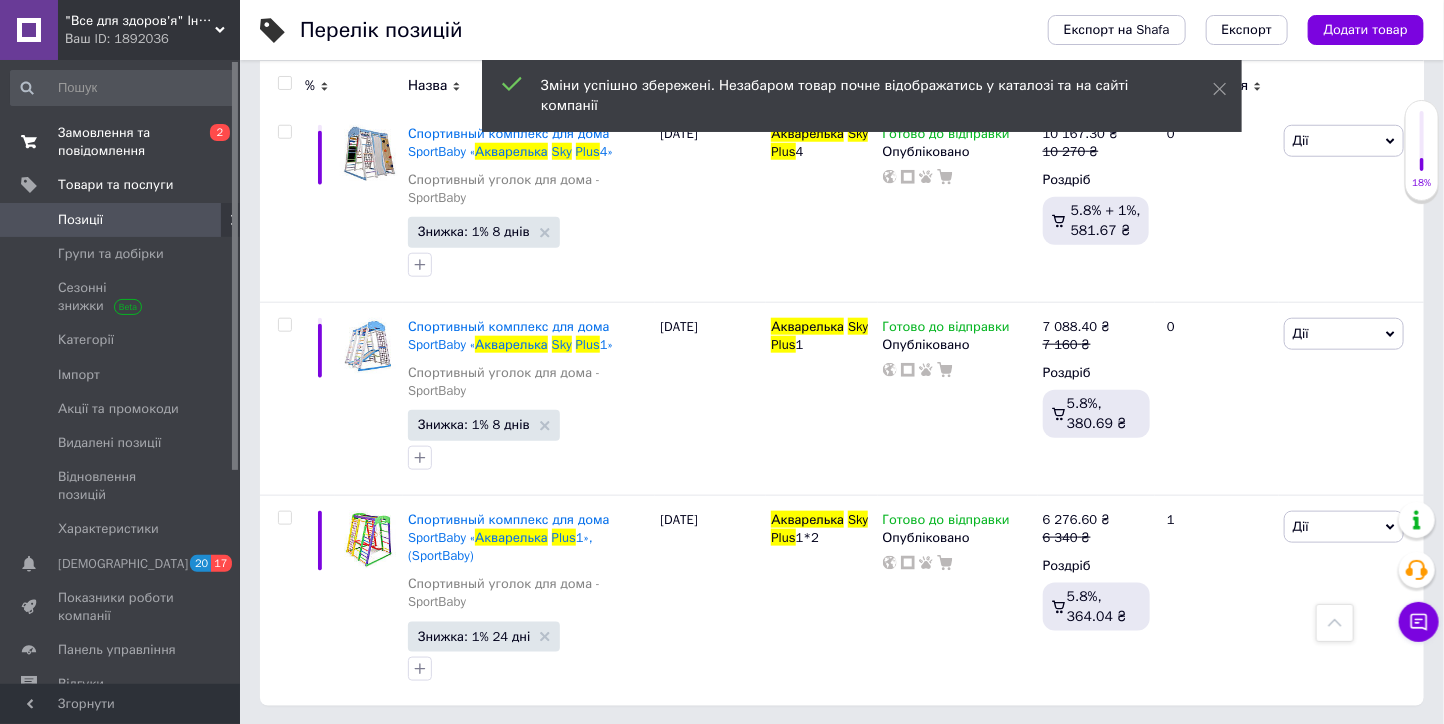 click on "Замовлення та повідомлення" at bounding box center [121, 142] 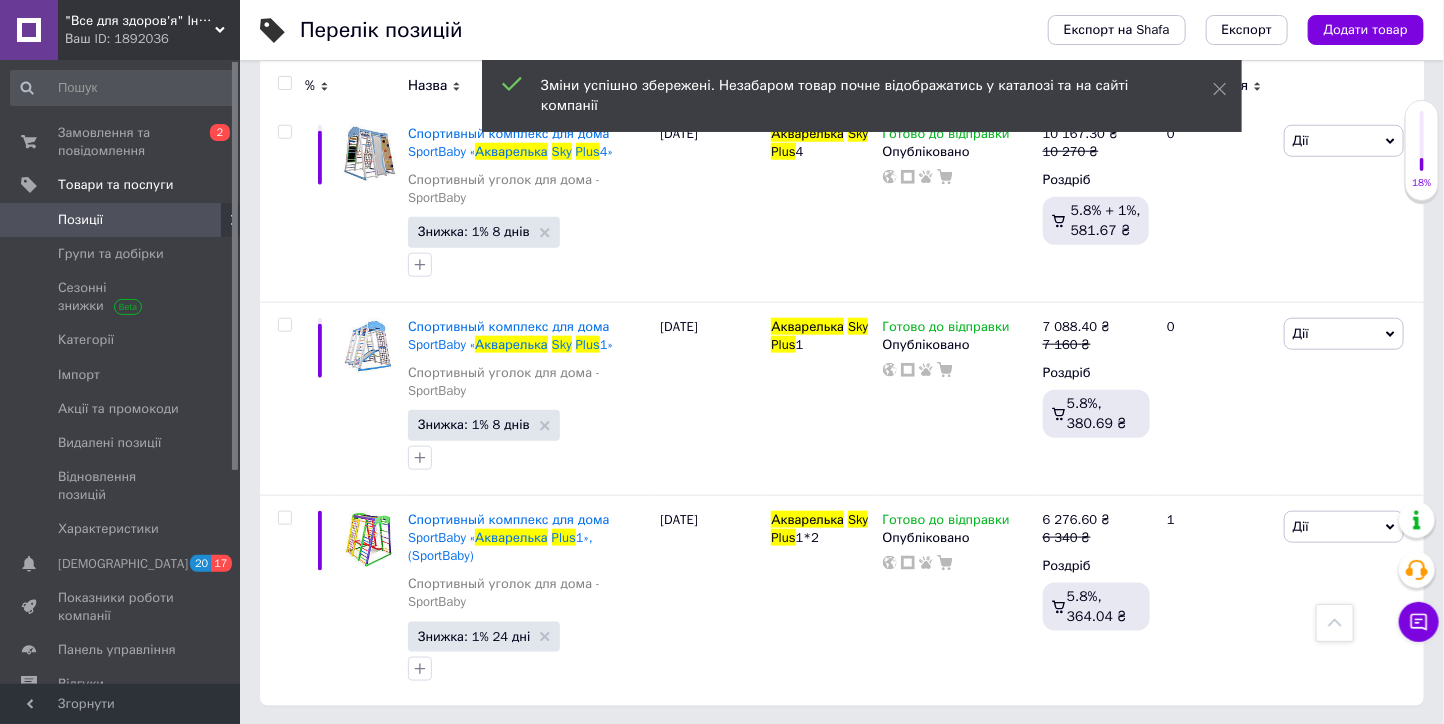 scroll, scrollTop: 0, scrollLeft: 0, axis: both 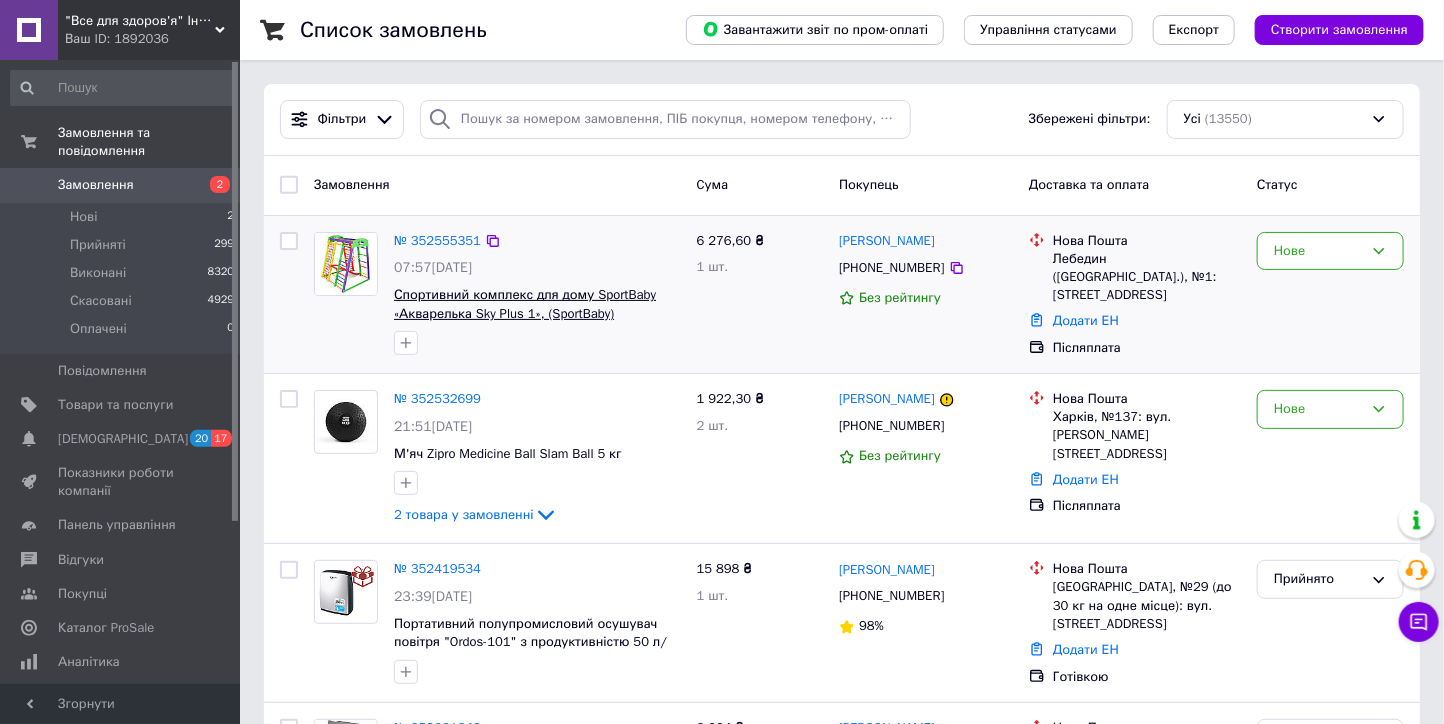 click on "Спортивний комплекс для дому SportBaby «Акварелька Sky Plus 1», (SportBaby)" at bounding box center (525, 304) 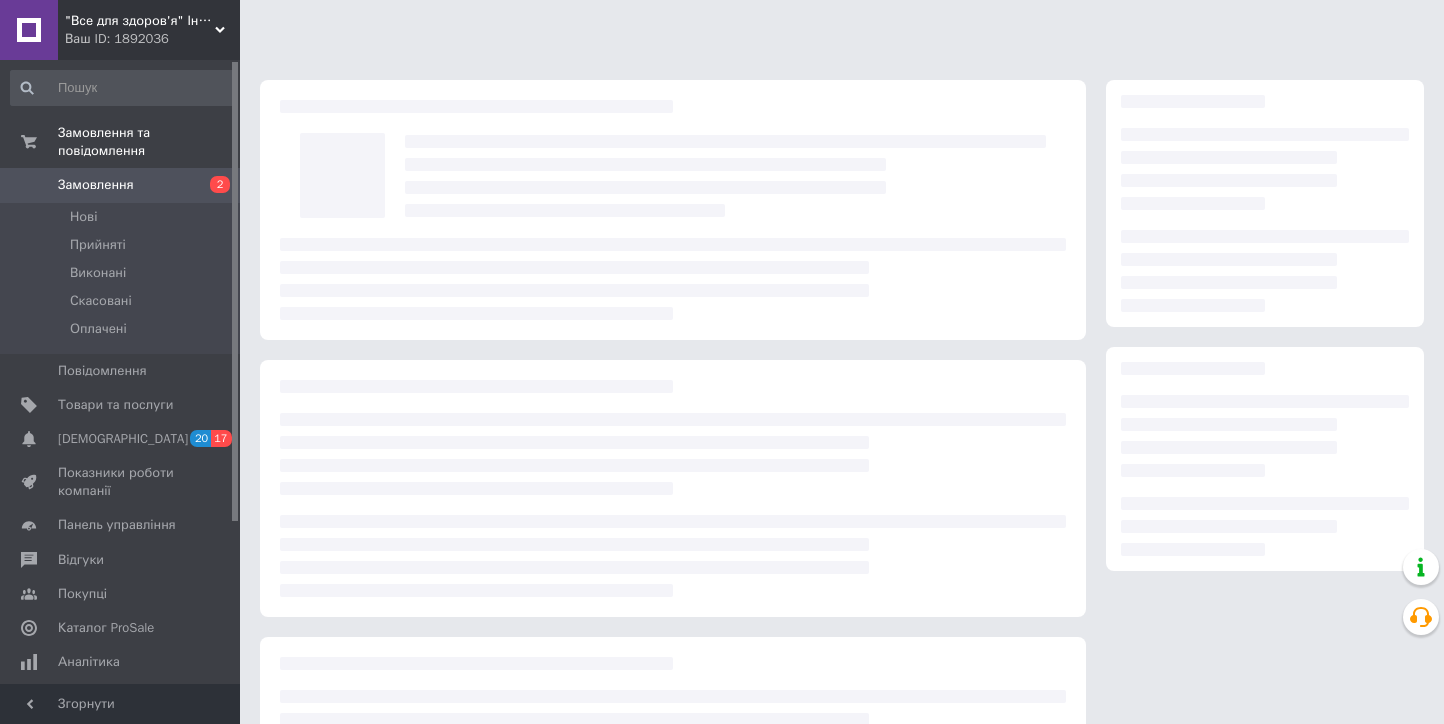 scroll, scrollTop: 0, scrollLeft: 0, axis: both 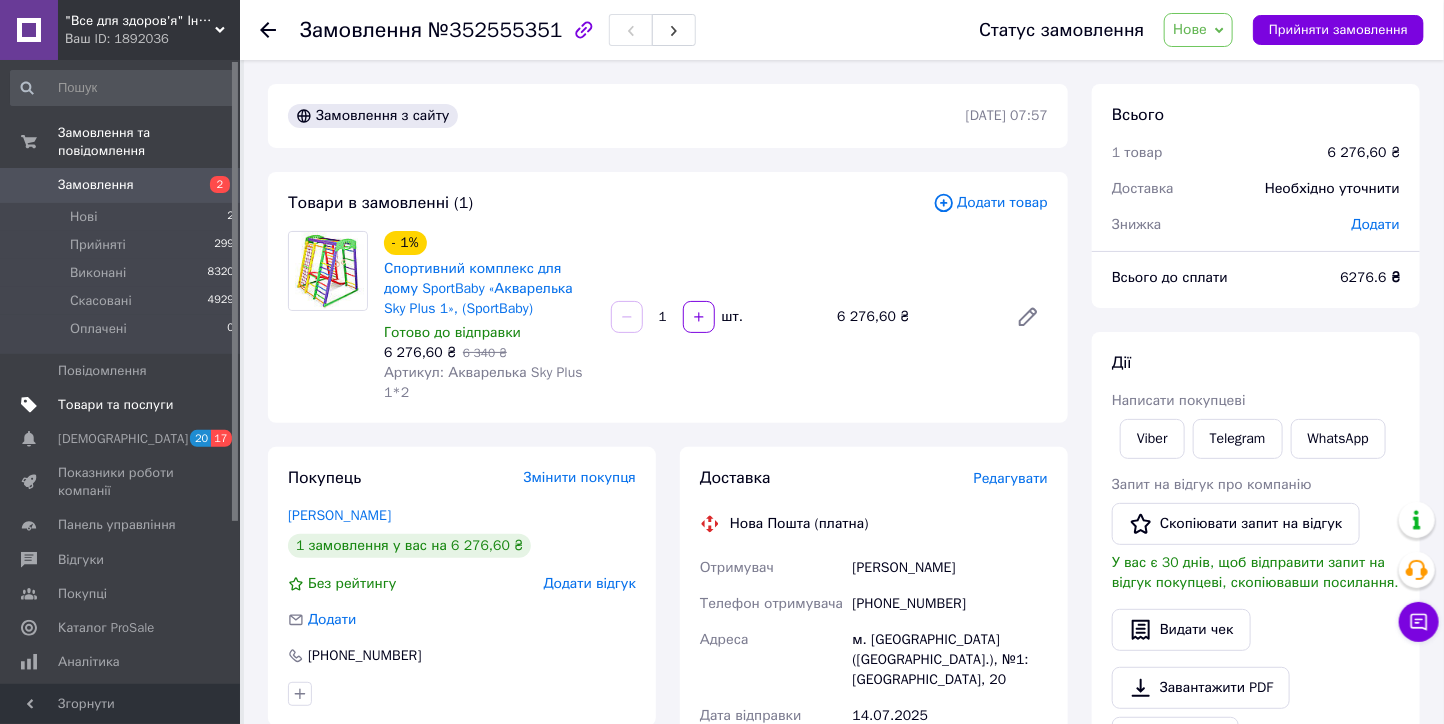 drag, startPoint x: 138, startPoint y: 385, endPoint x: 389, endPoint y: 371, distance: 251.39014 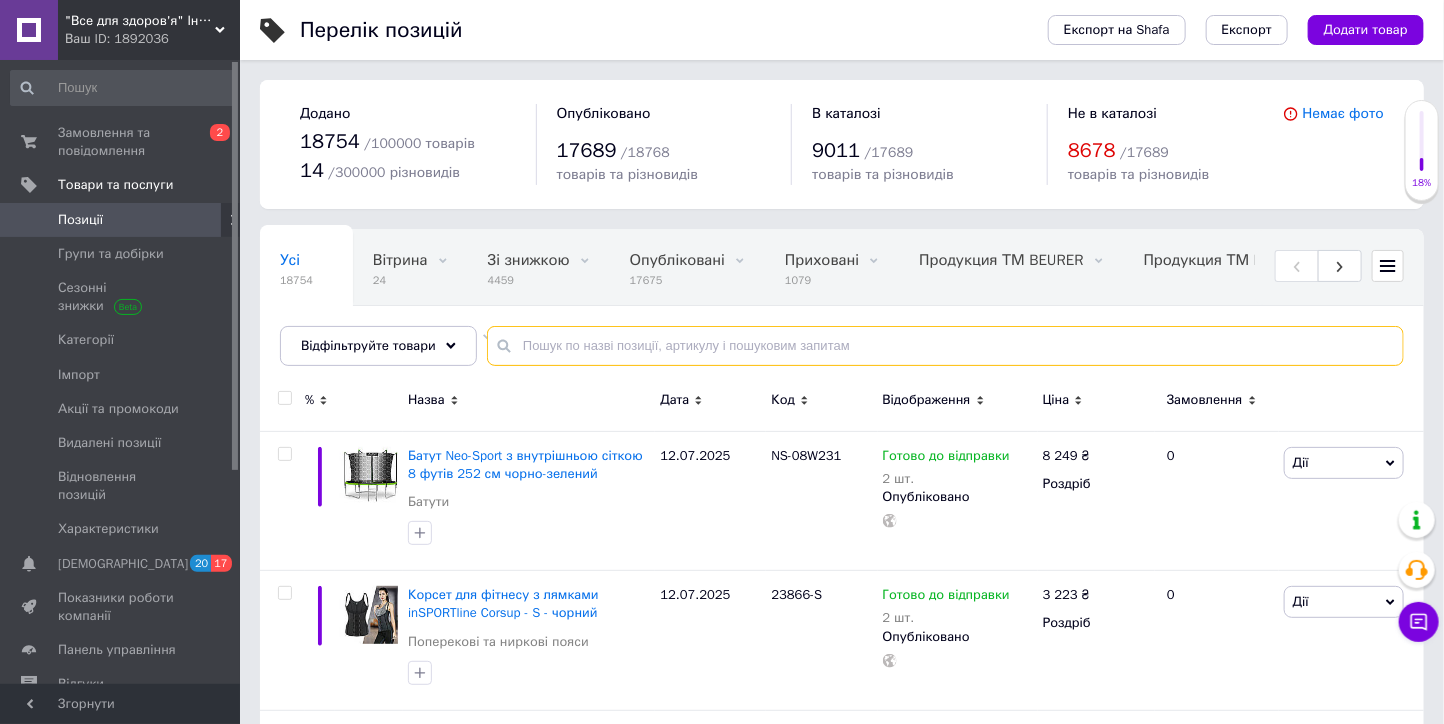 drag, startPoint x: 534, startPoint y: 342, endPoint x: 503, endPoint y: 330, distance: 33.24154 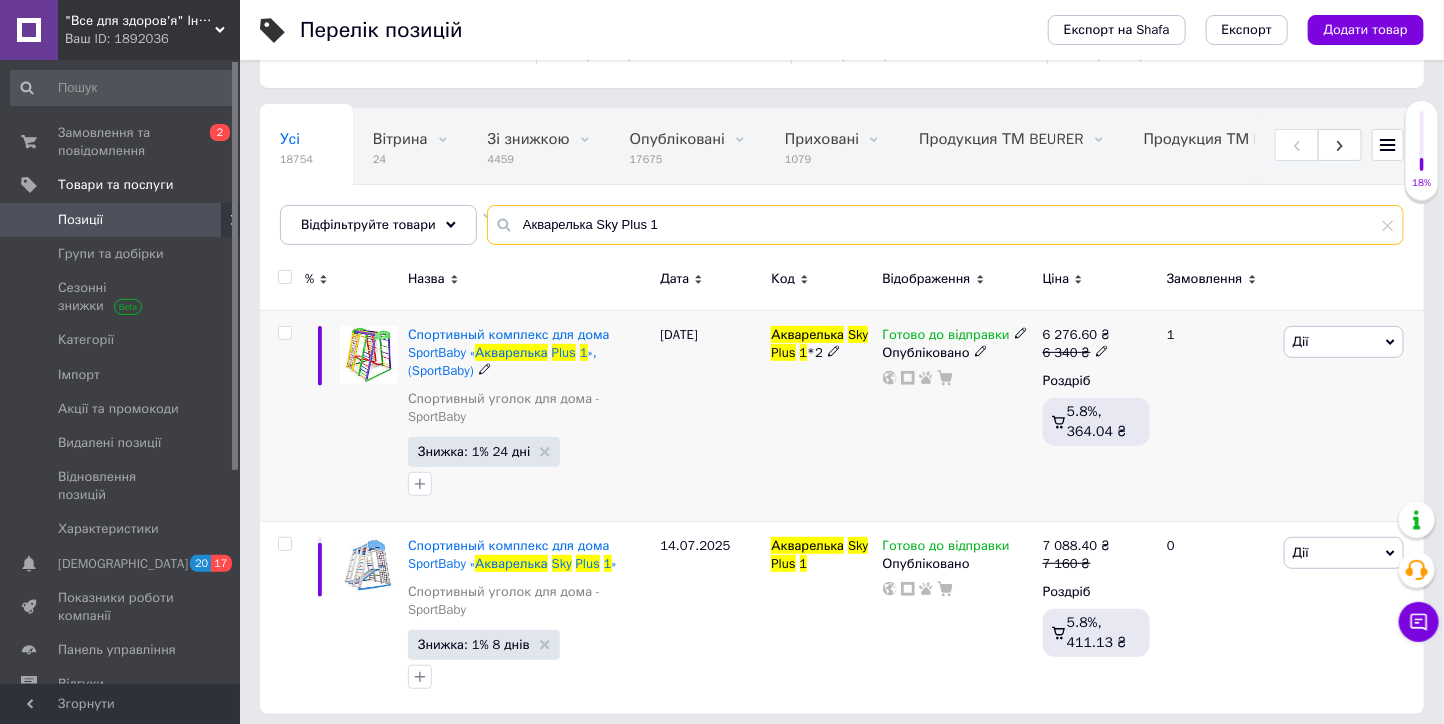scroll, scrollTop: 129, scrollLeft: 0, axis: vertical 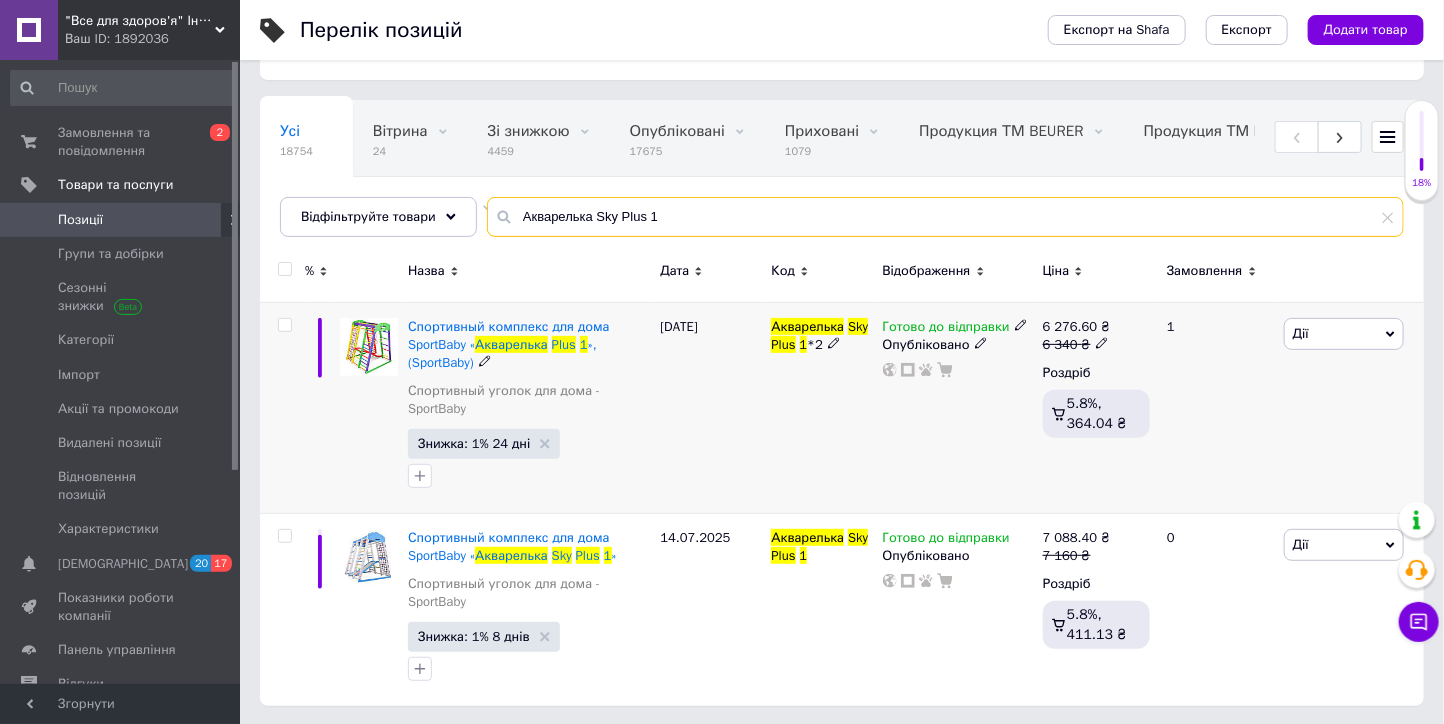 type on "Акварелька Sky Plus 1" 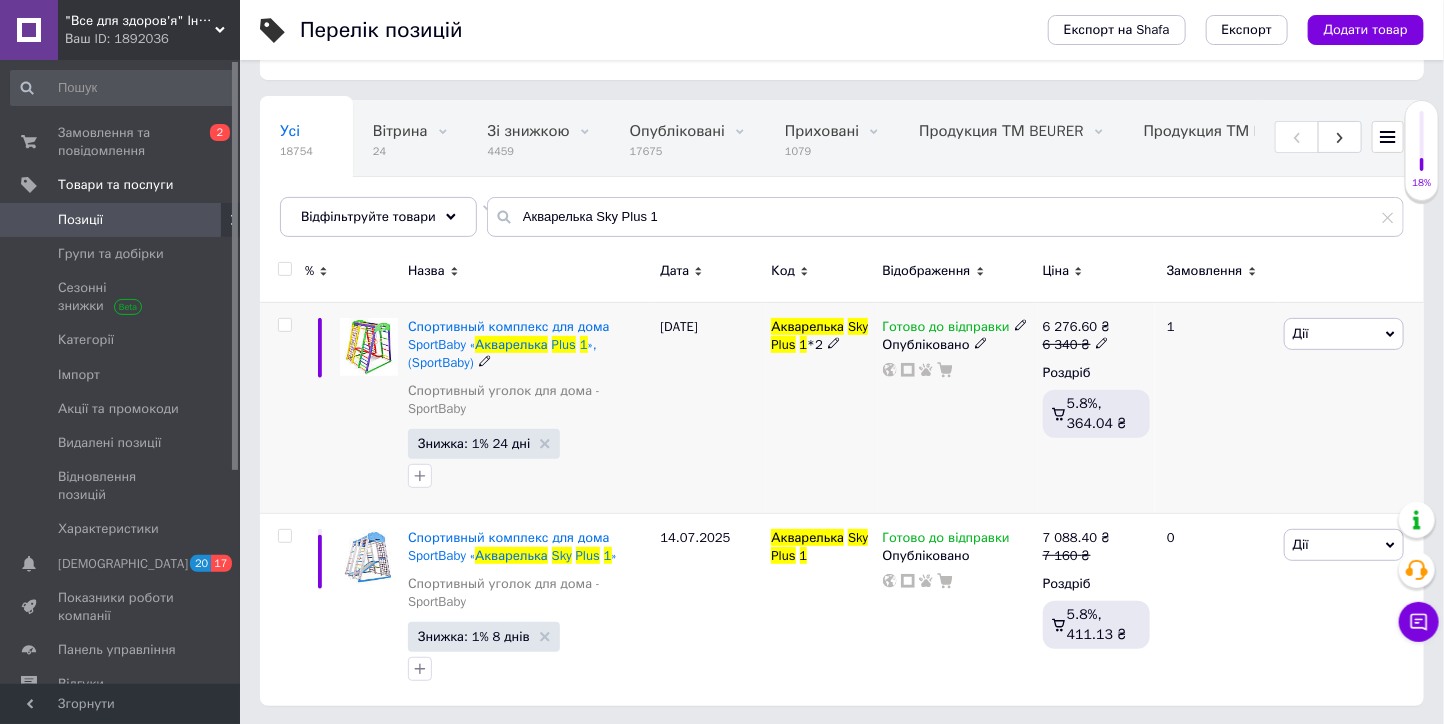 click 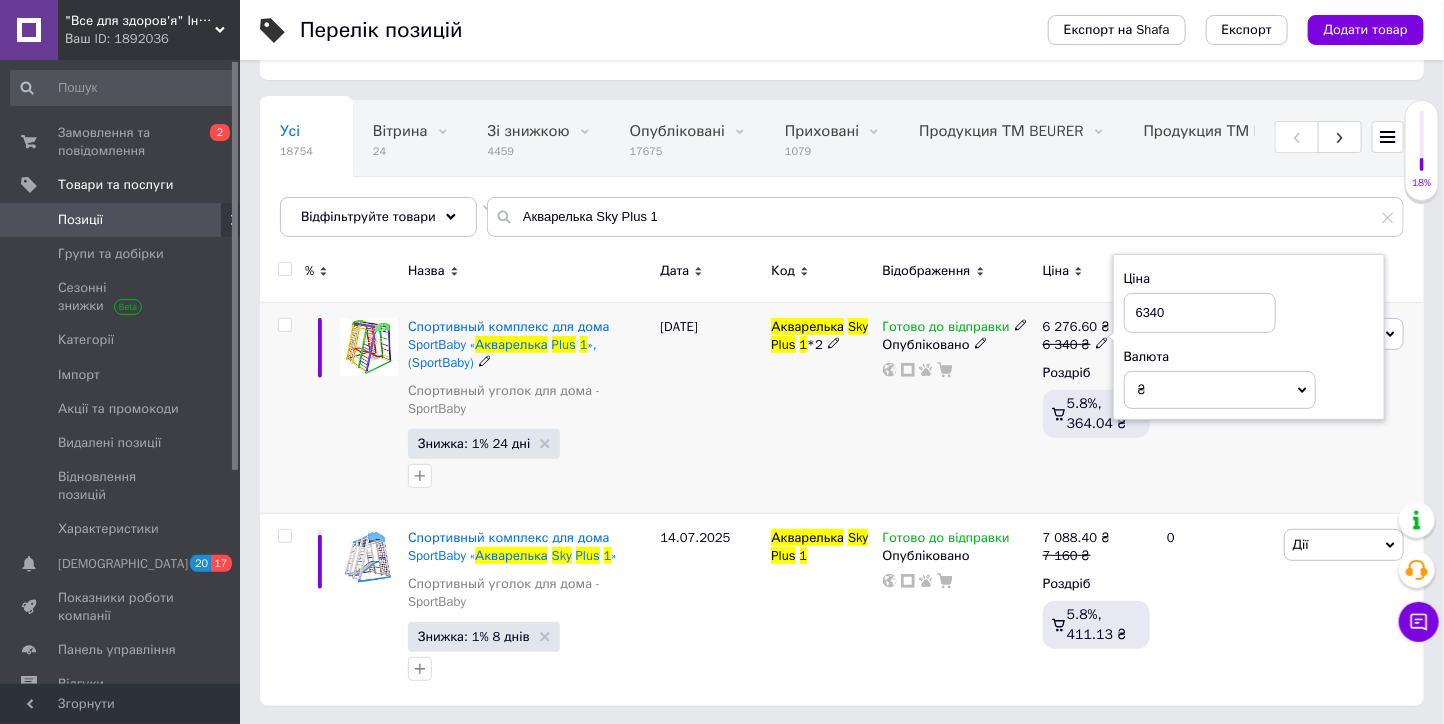 drag, startPoint x: 1229, startPoint y: 317, endPoint x: 1108, endPoint y: 329, distance: 121.59358 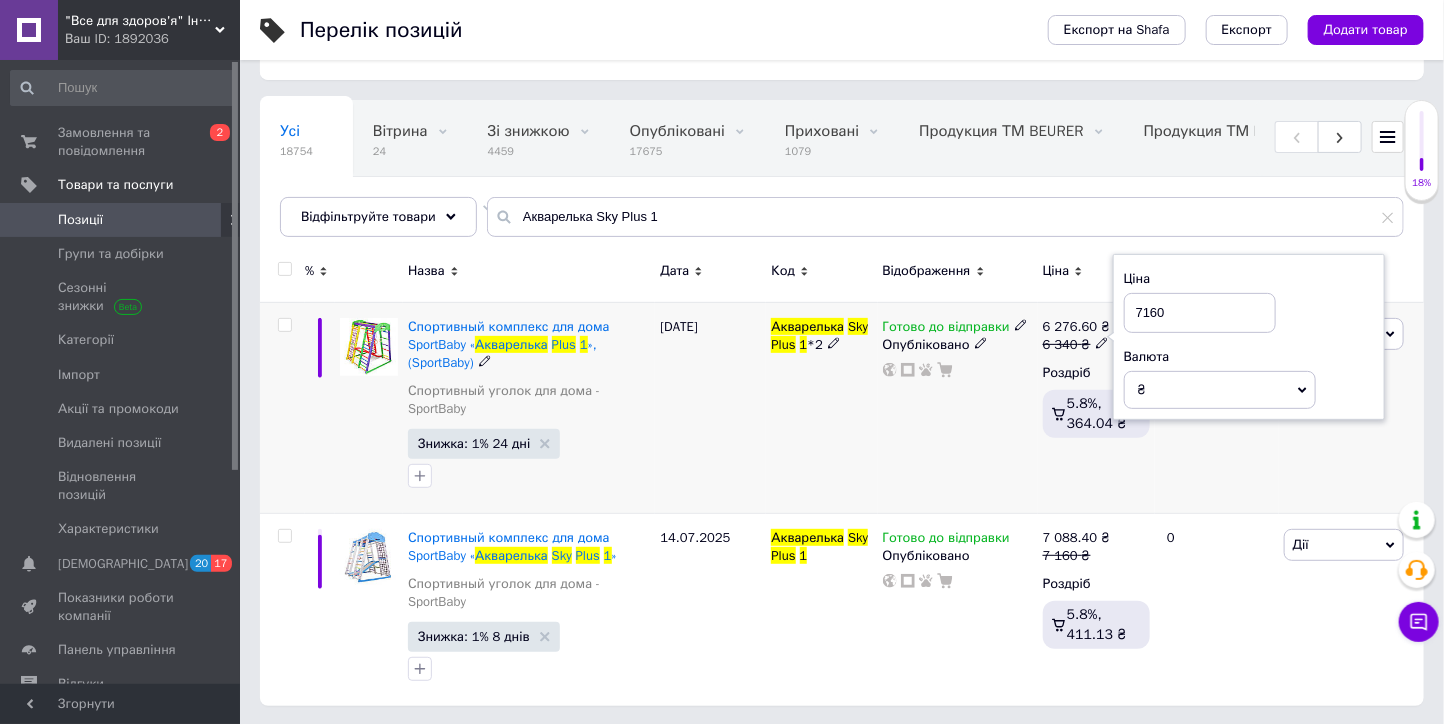 type on "7160" 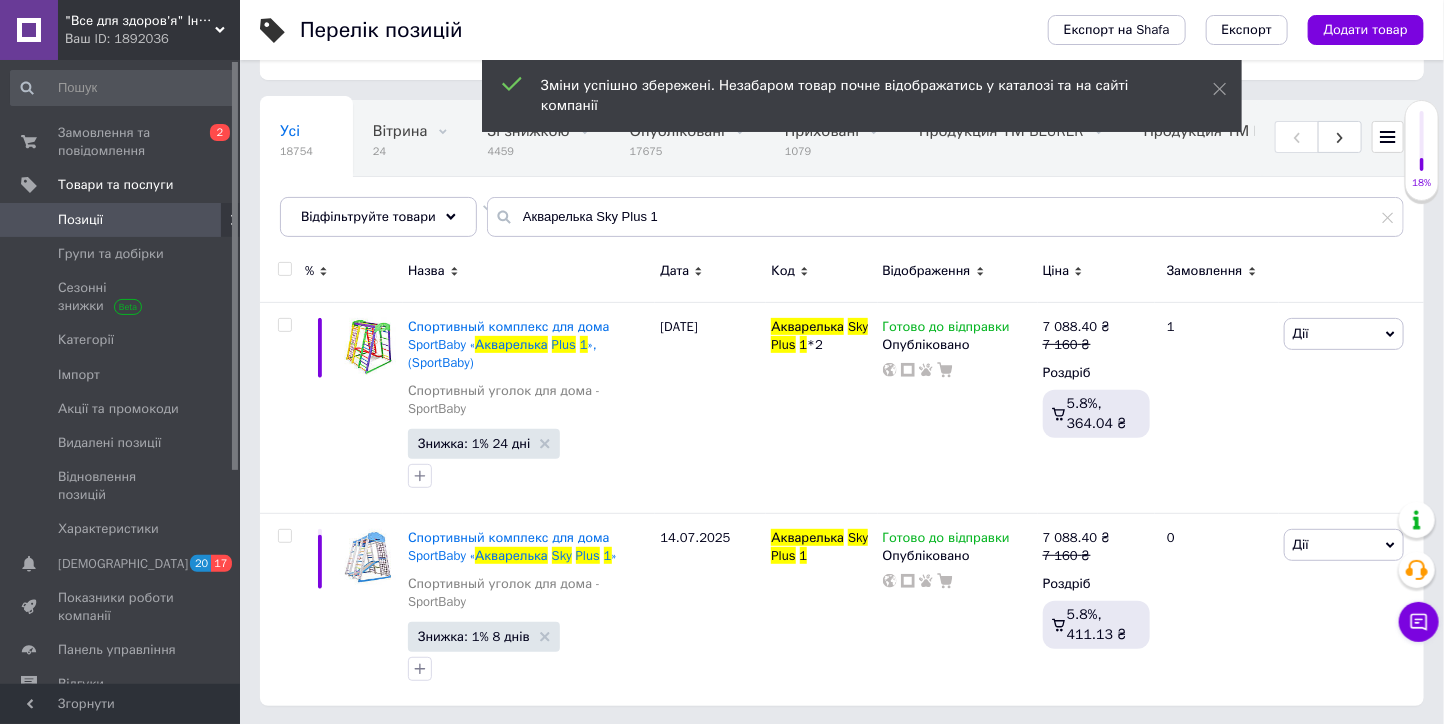 click on ""Все для здоров'я" Інтернет-магазин" at bounding box center (140, 21) 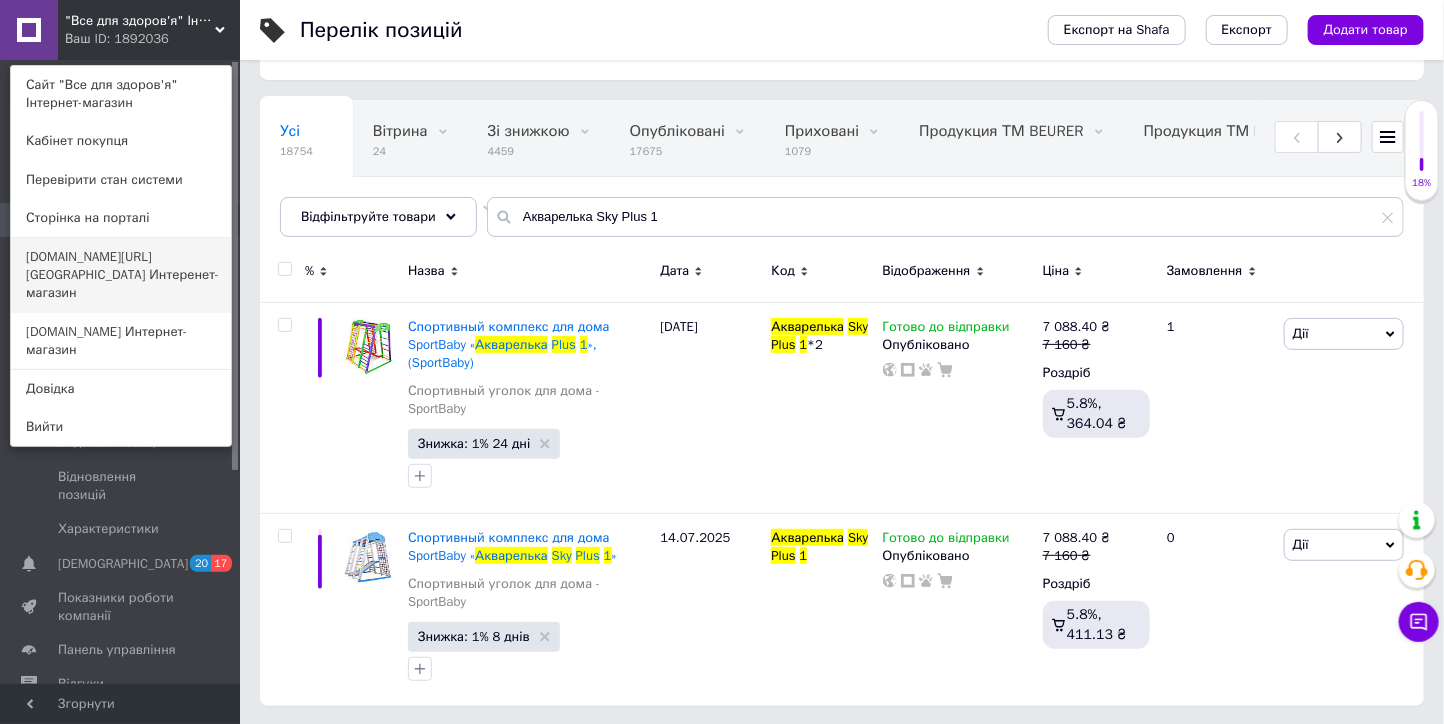 click on "Еcodom.kiev.ua  Интеренет-магазин" at bounding box center [121, 275] 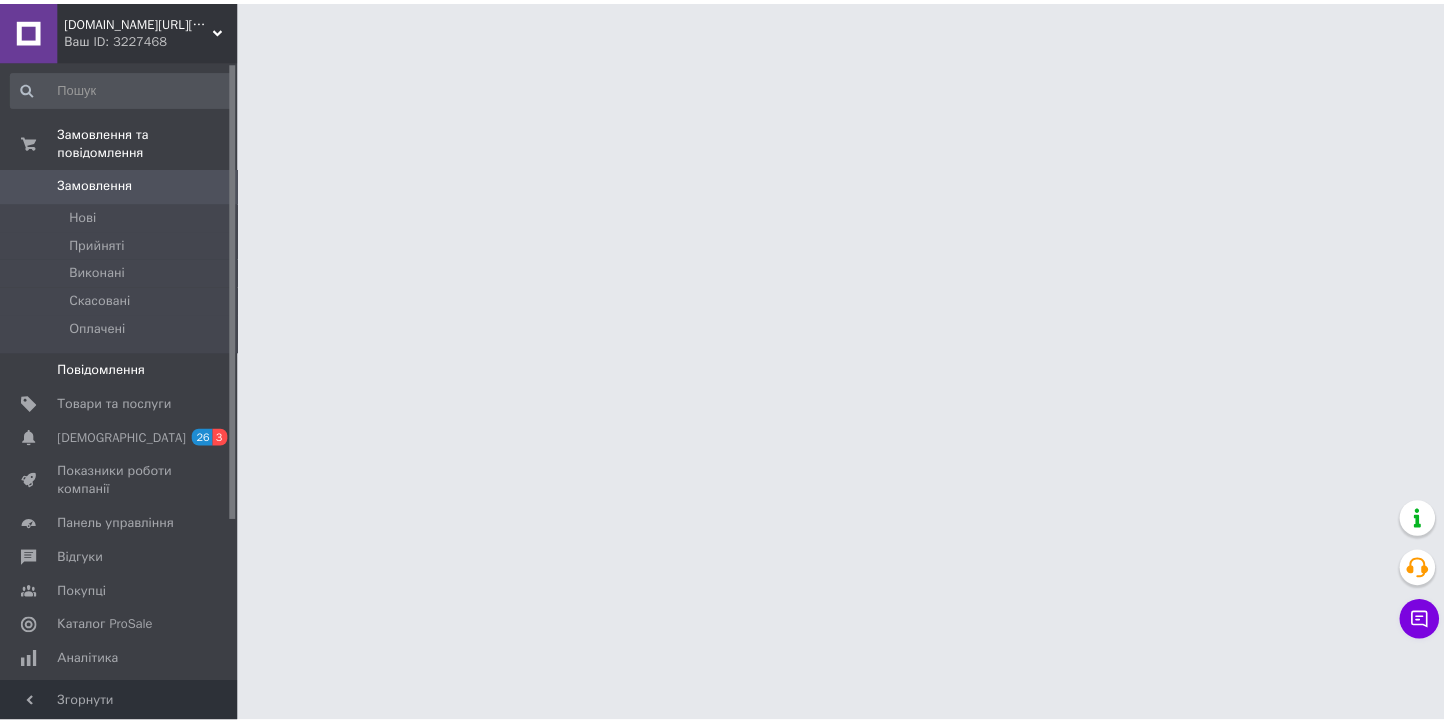 scroll, scrollTop: 0, scrollLeft: 0, axis: both 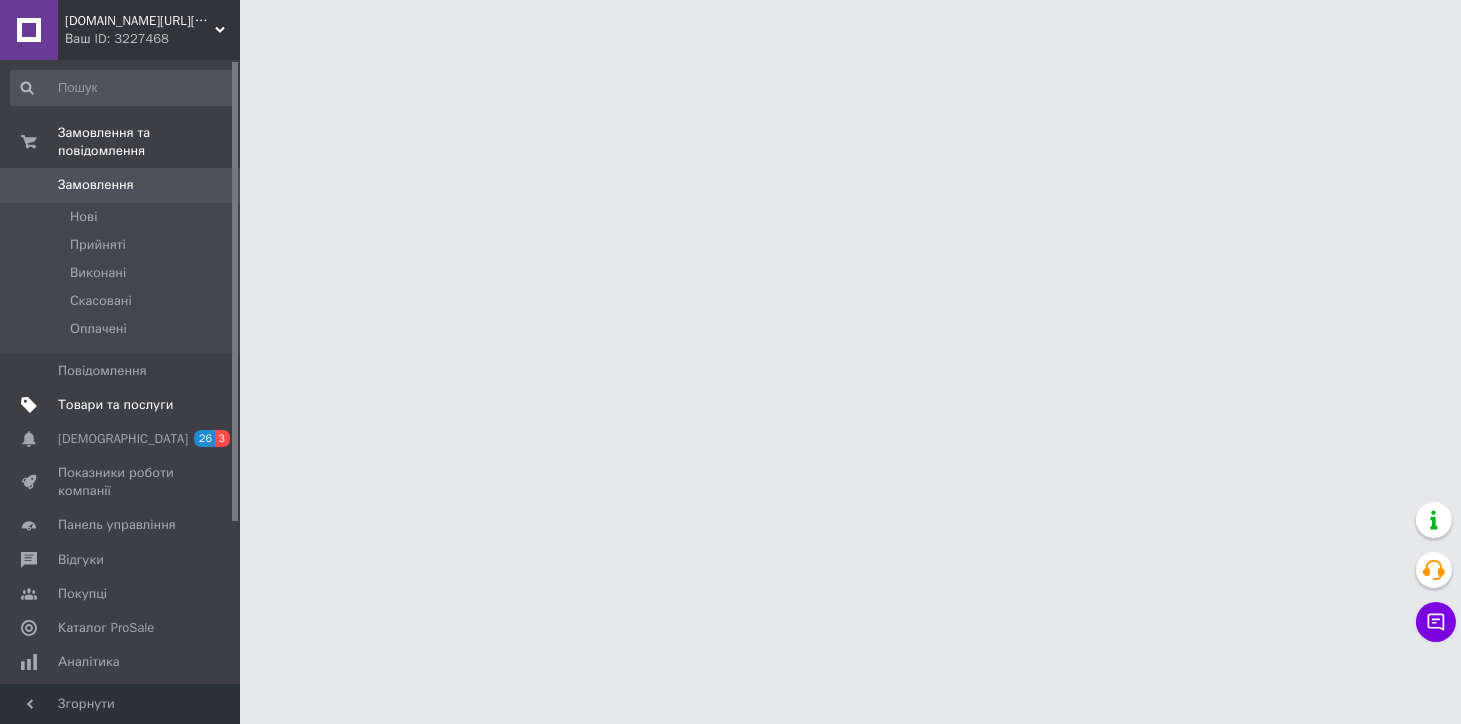 click on "Товари та послуги" at bounding box center [115, 405] 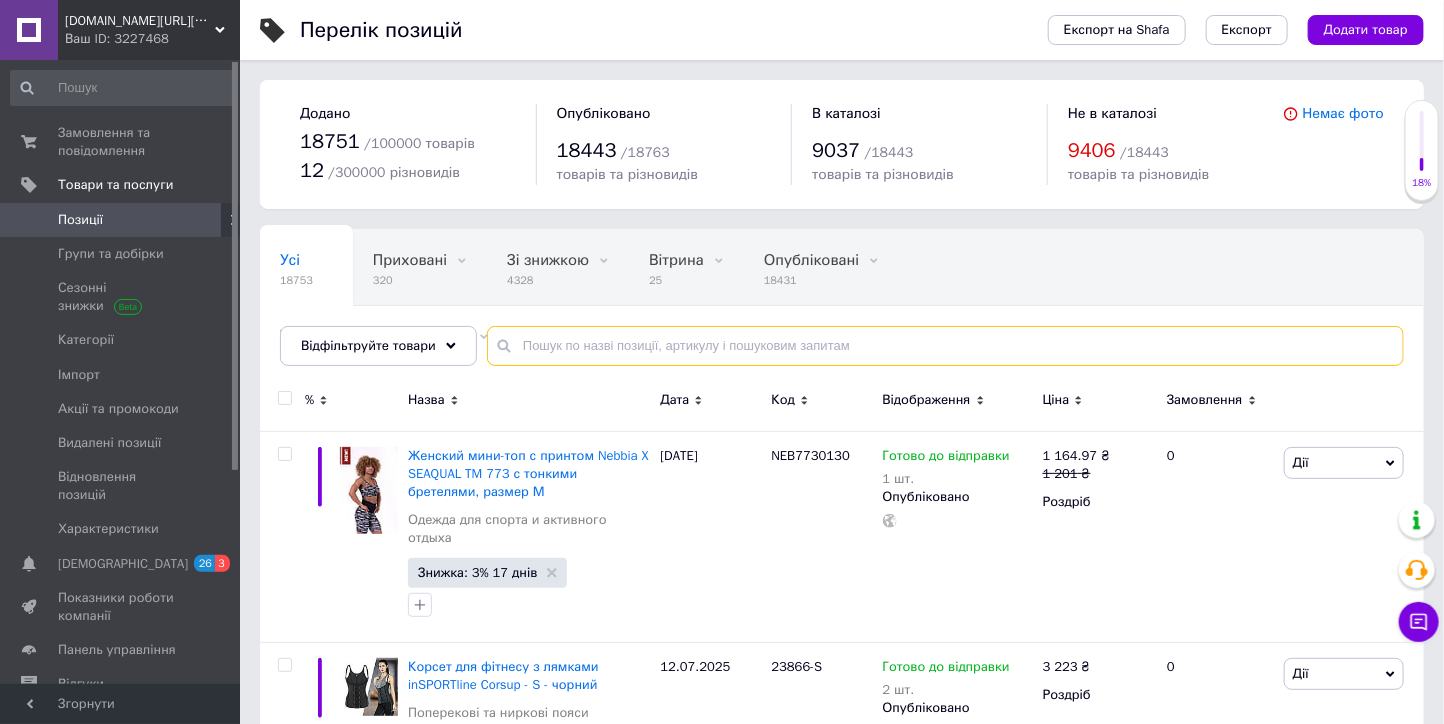 click at bounding box center (945, 346) 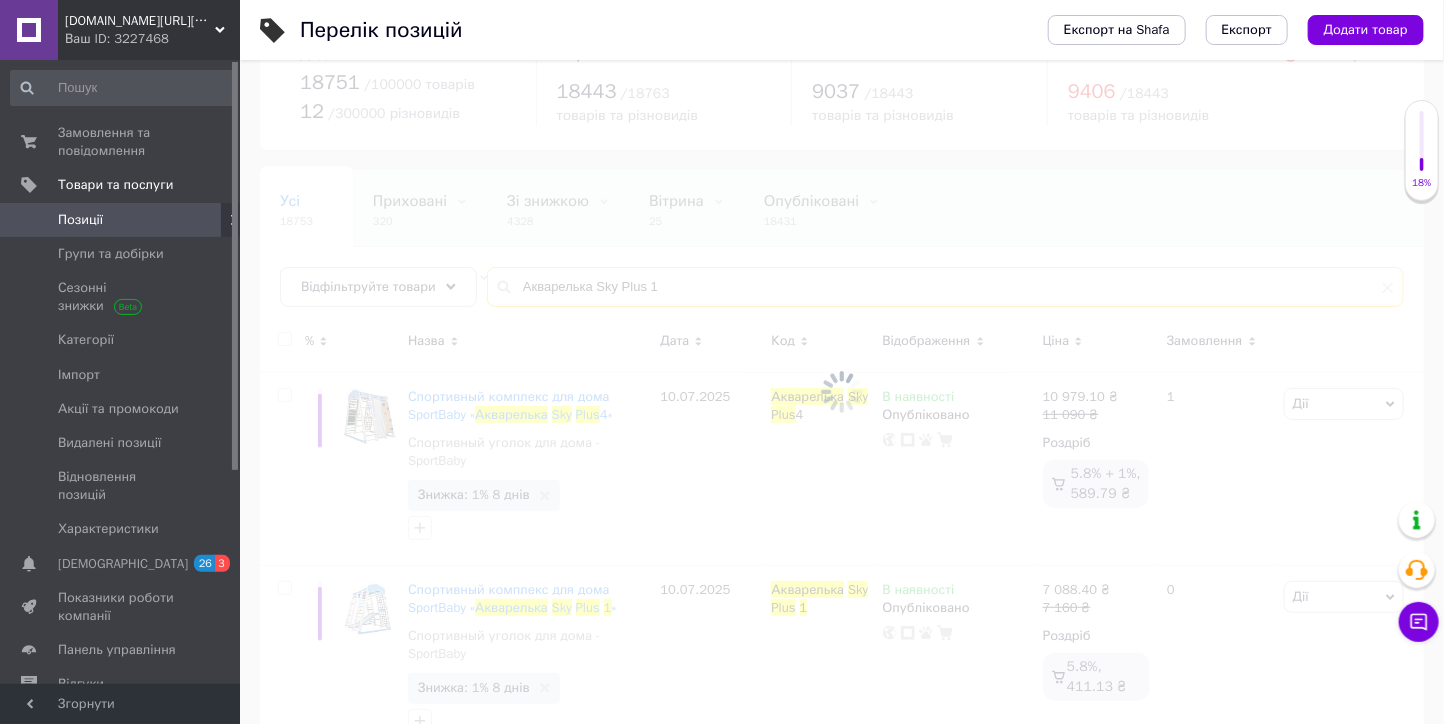 scroll, scrollTop: 111, scrollLeft: 0, axis: vertical 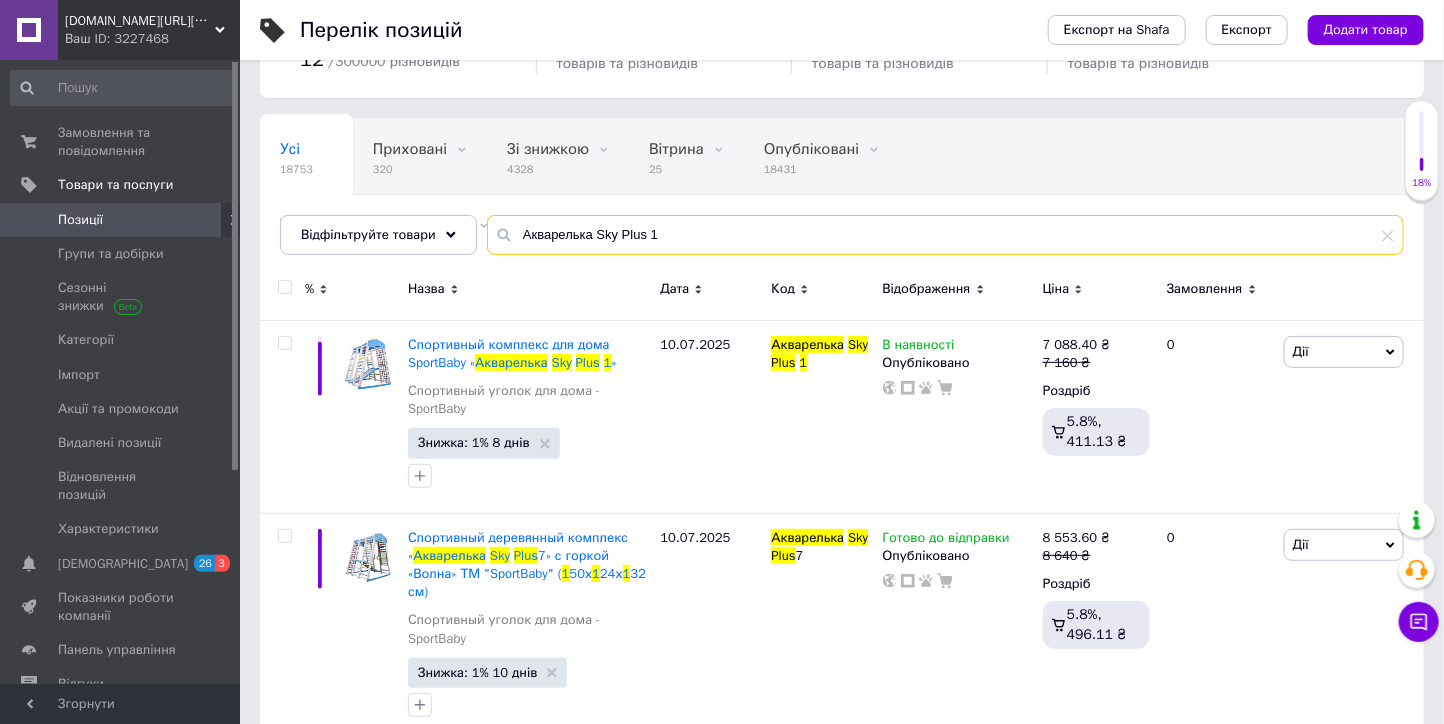 type on "Акварелька Sky Plus 1" 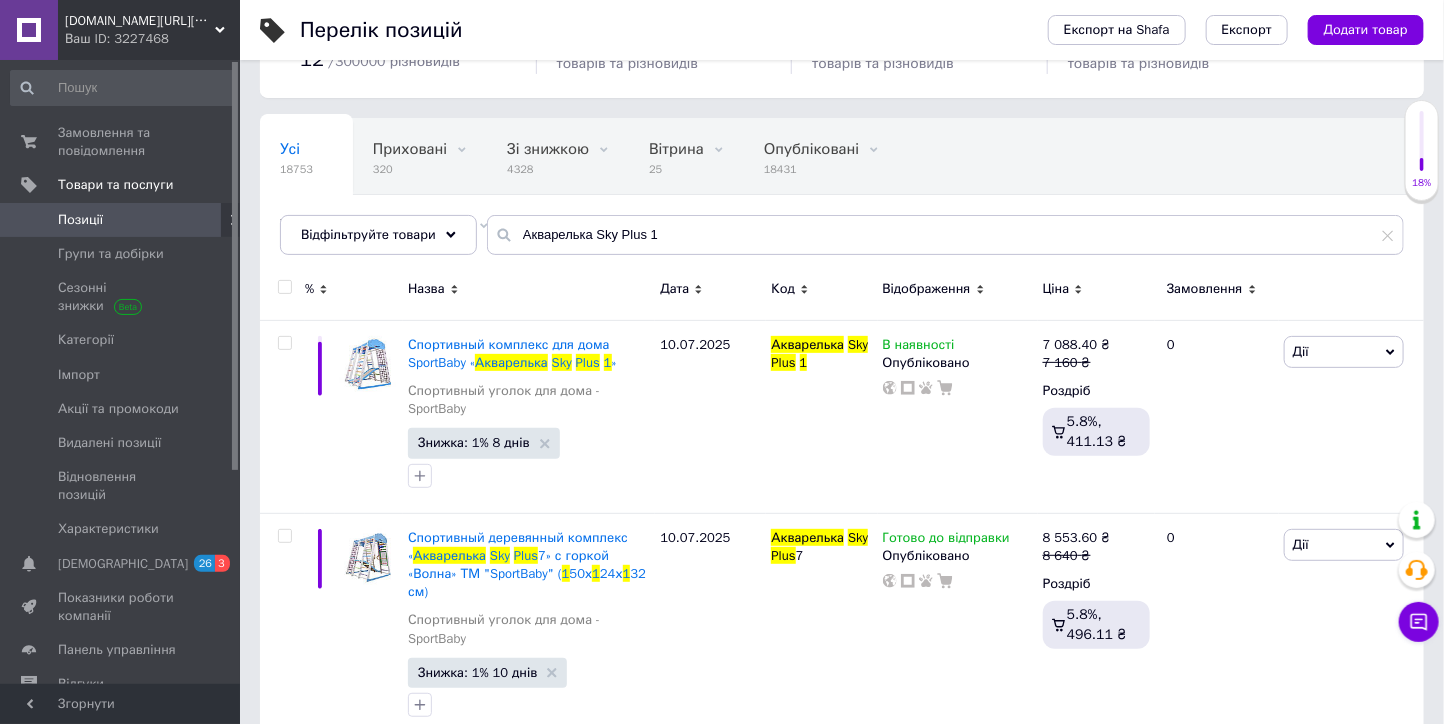 drag, startPoint x: 101, startPoint y: 19, endPoint x: 107, endPoint y: 100, distance: 81.22192 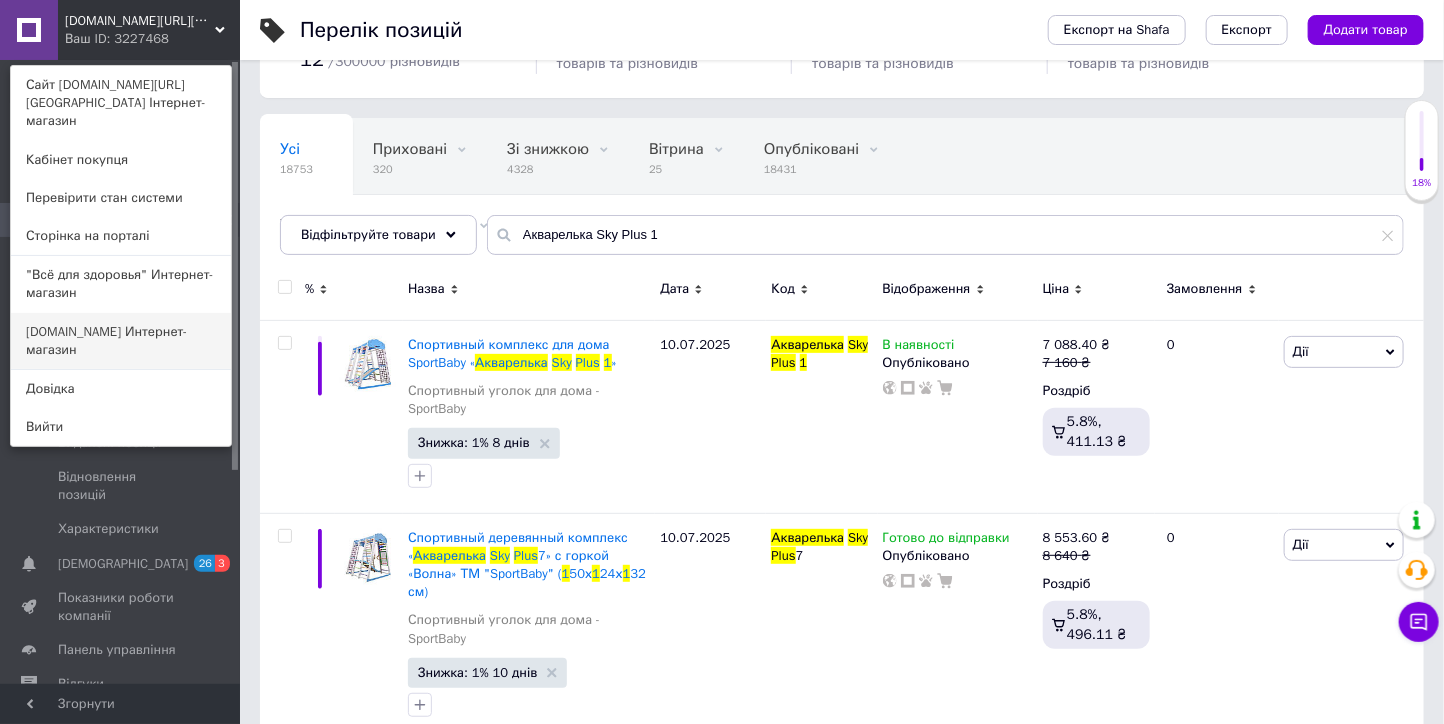 drag, startPoint x: 54, startPoint y: 321, endPoint x: 63, endPoint y: 314, distance: 11.401754 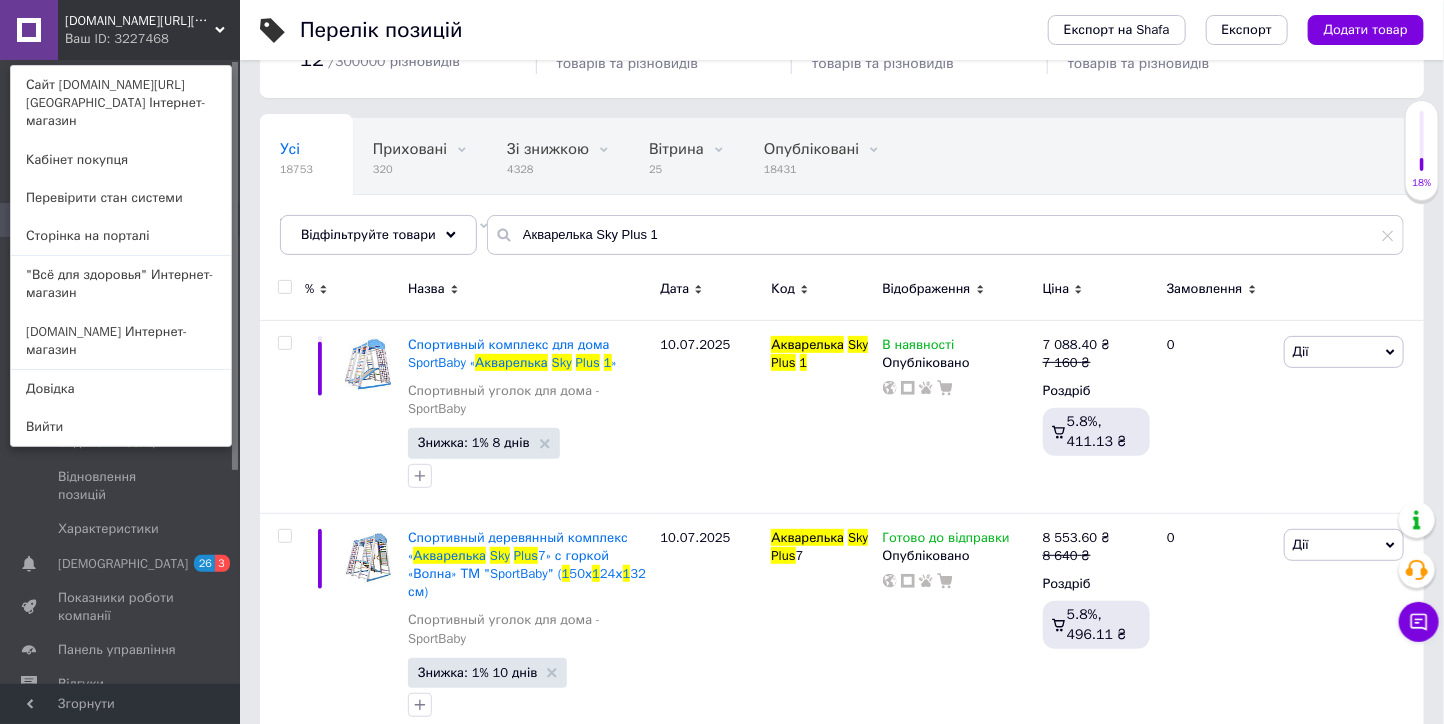 click on "[DOMAIN_NAME] Интернет-магазин" at bounding box center (121, 341) 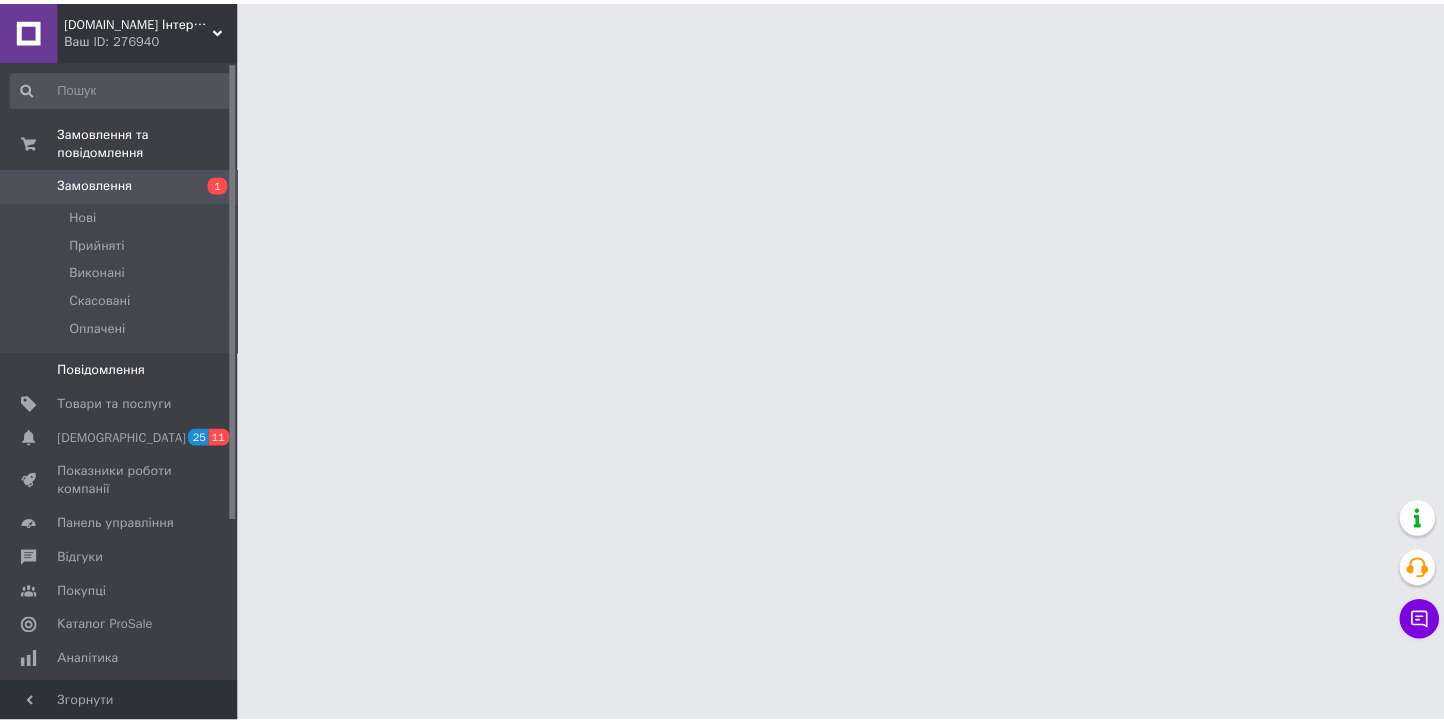 scroll, scrollTop: 0, scrollLeft: 0, axis: both 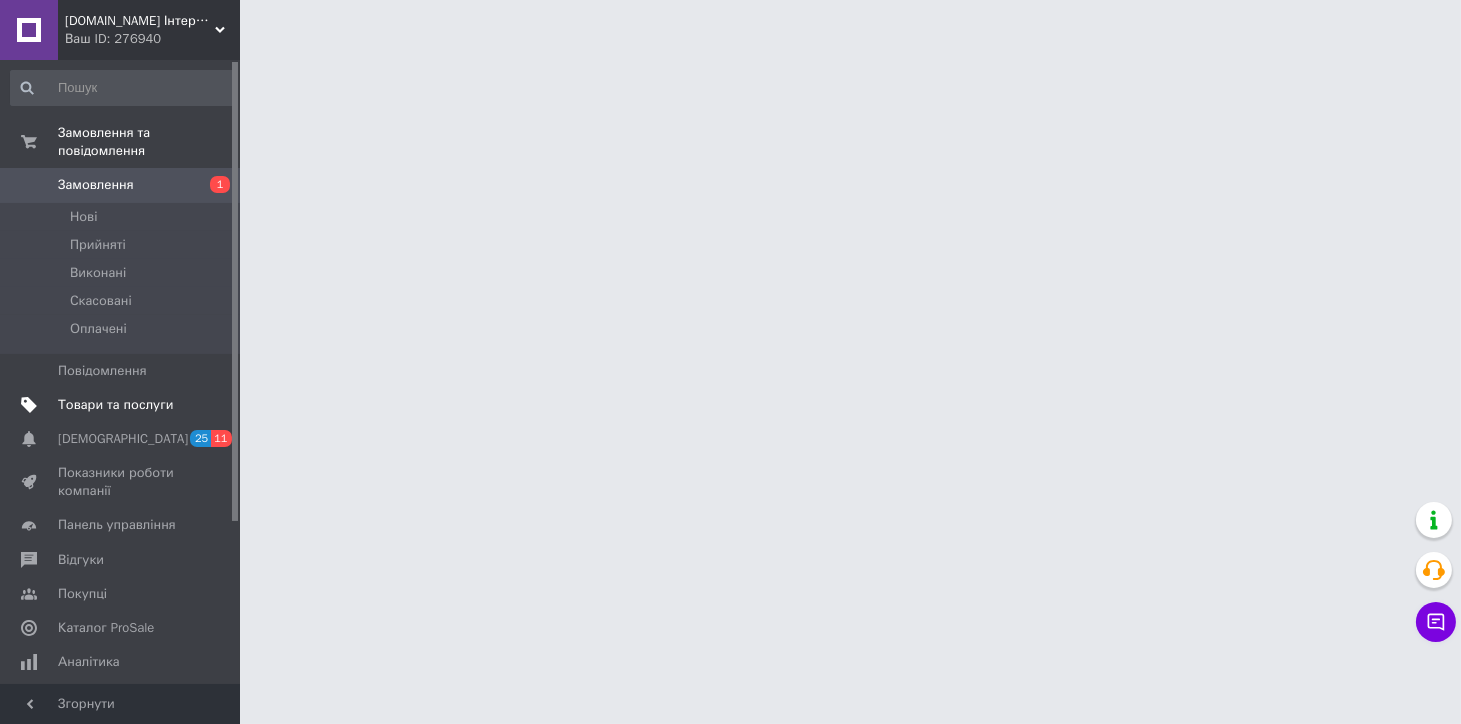 click on "Товари та послуги" at bounding box center (115, 405) 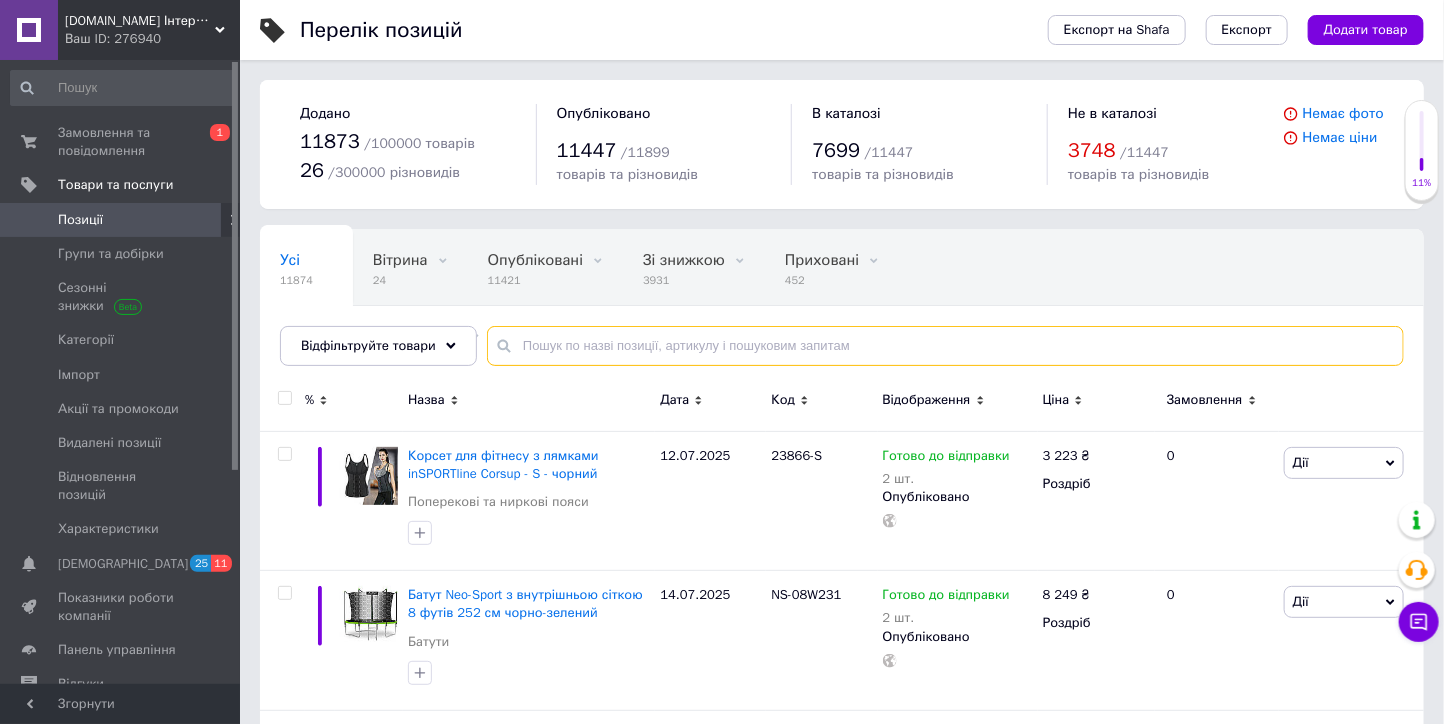 drag, startPoint x: 578, startPoint y: 350, endPoint x: 556, endPoint y: 340, distance: 24.166092 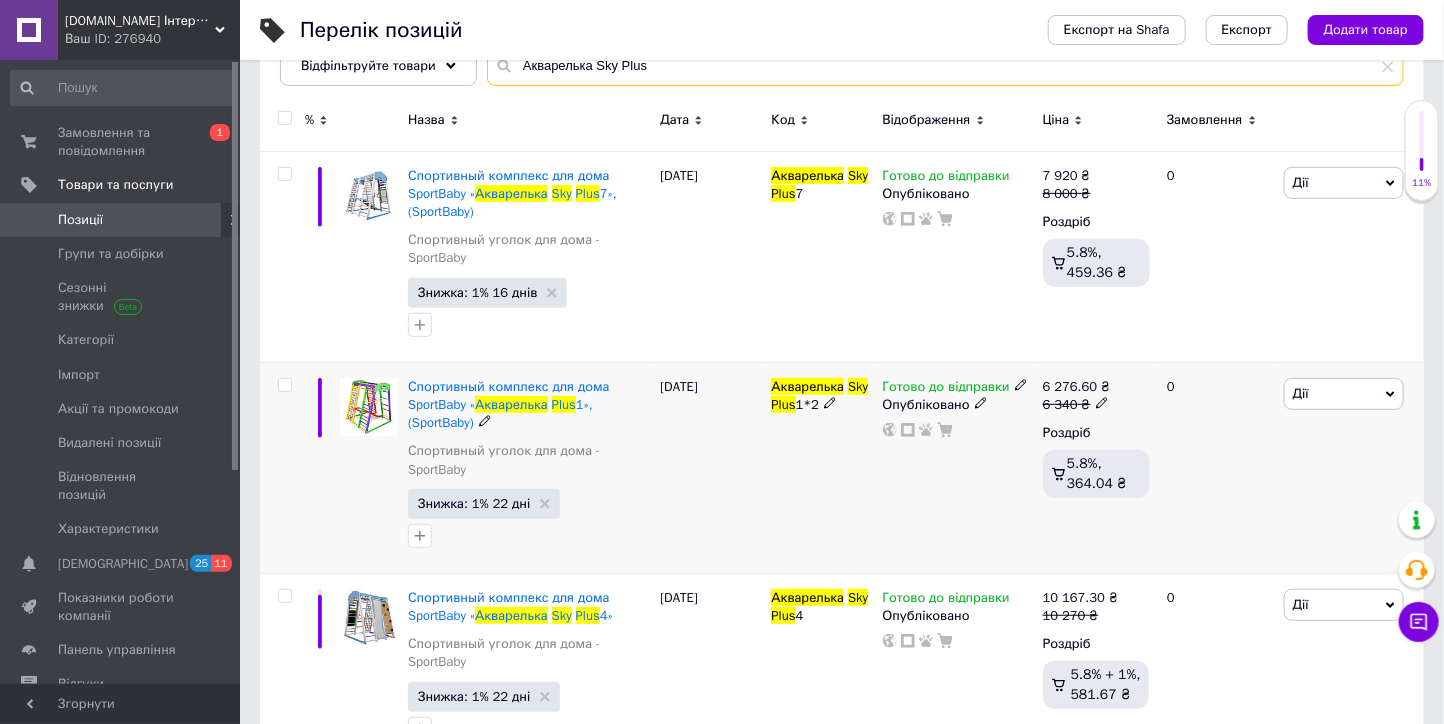scroll, scrollTop: 333, scrollLeft: 0, axis: vertical 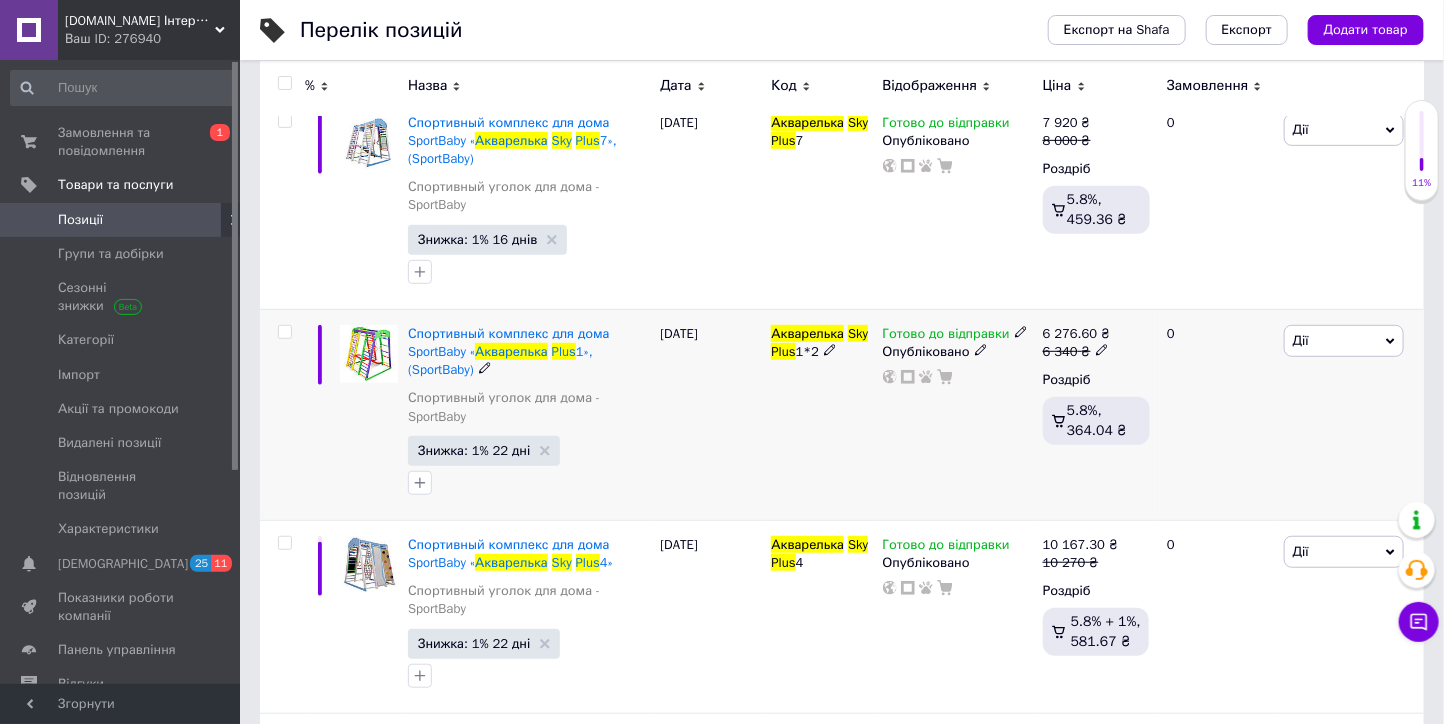 type on "Акварелька Sky Plus" 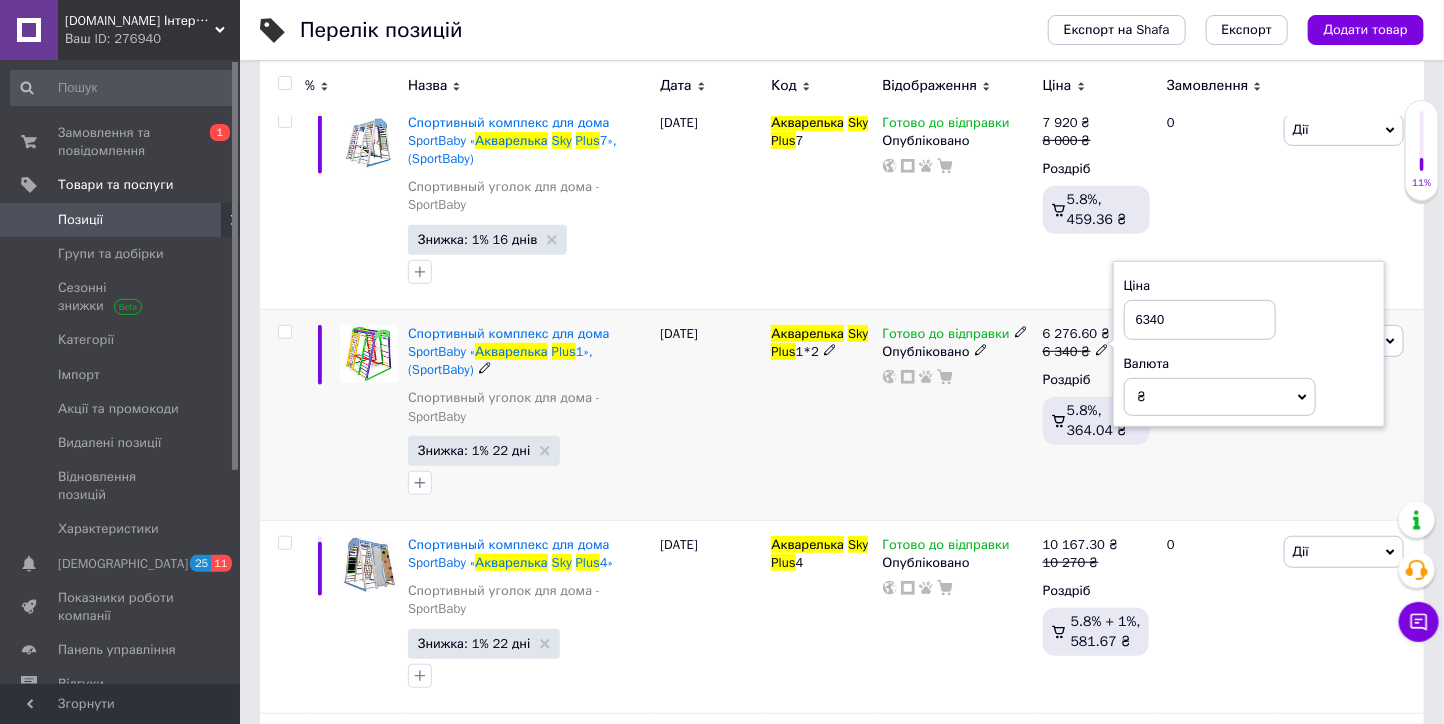 drag, startPoint x: 1215, startPoint y: 335, endPoint x: 1096, endPoint y: 336, distance: 119.0042 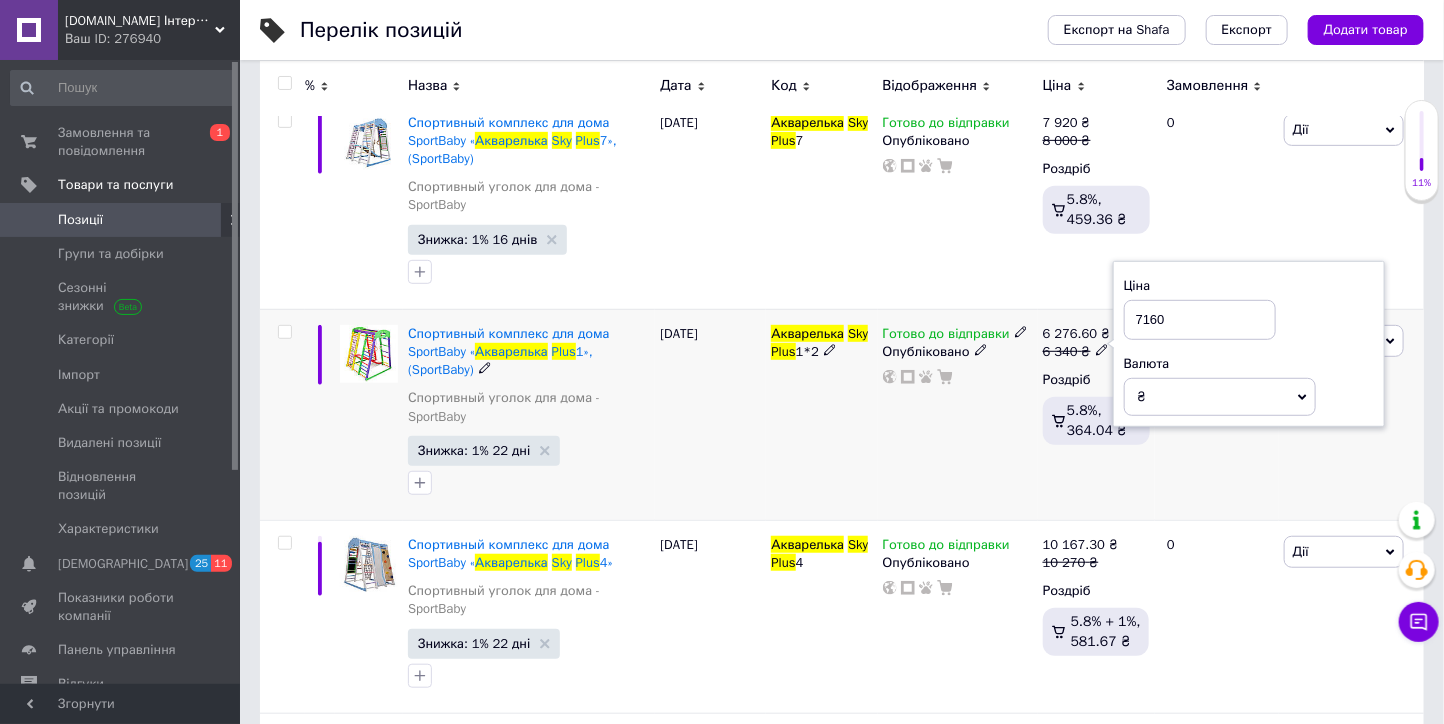 type on "7160" 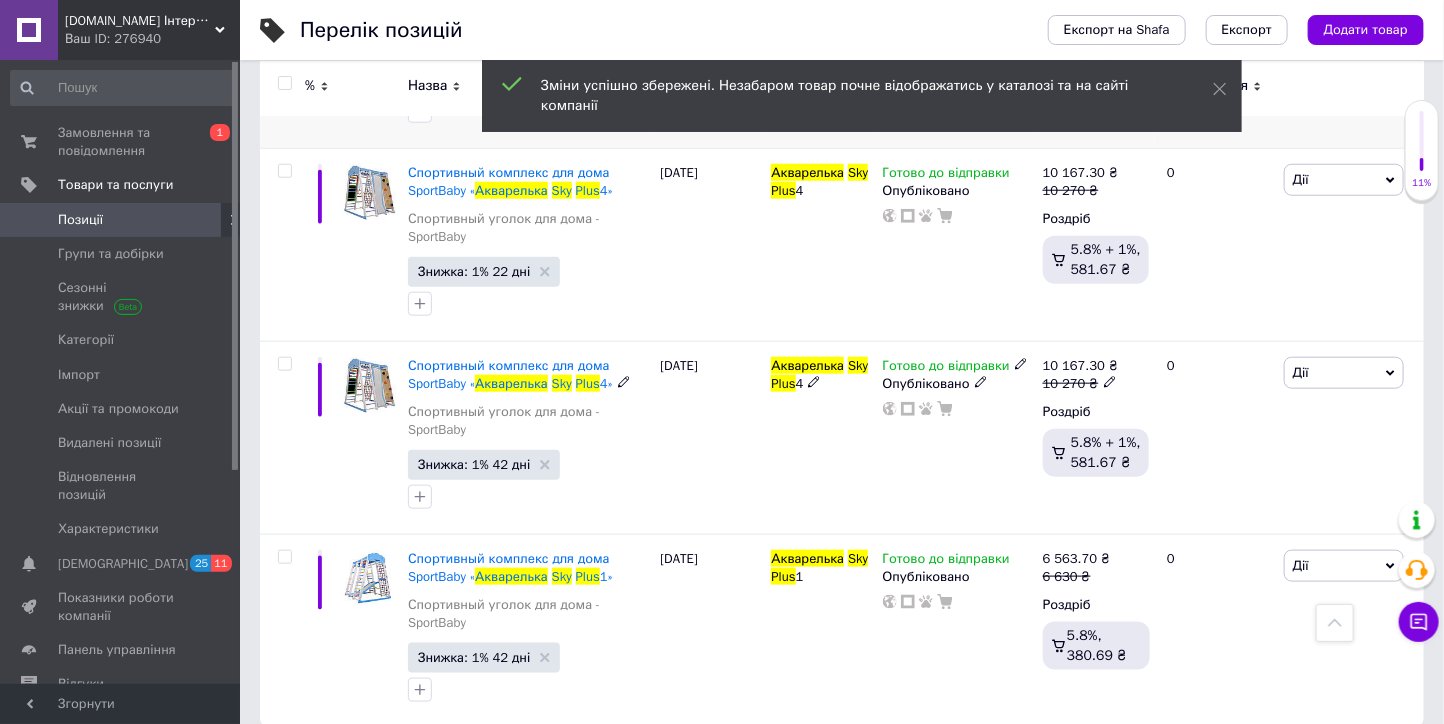 scroll, scrollTop: 726, scrollLeft: 0, axis: vertical 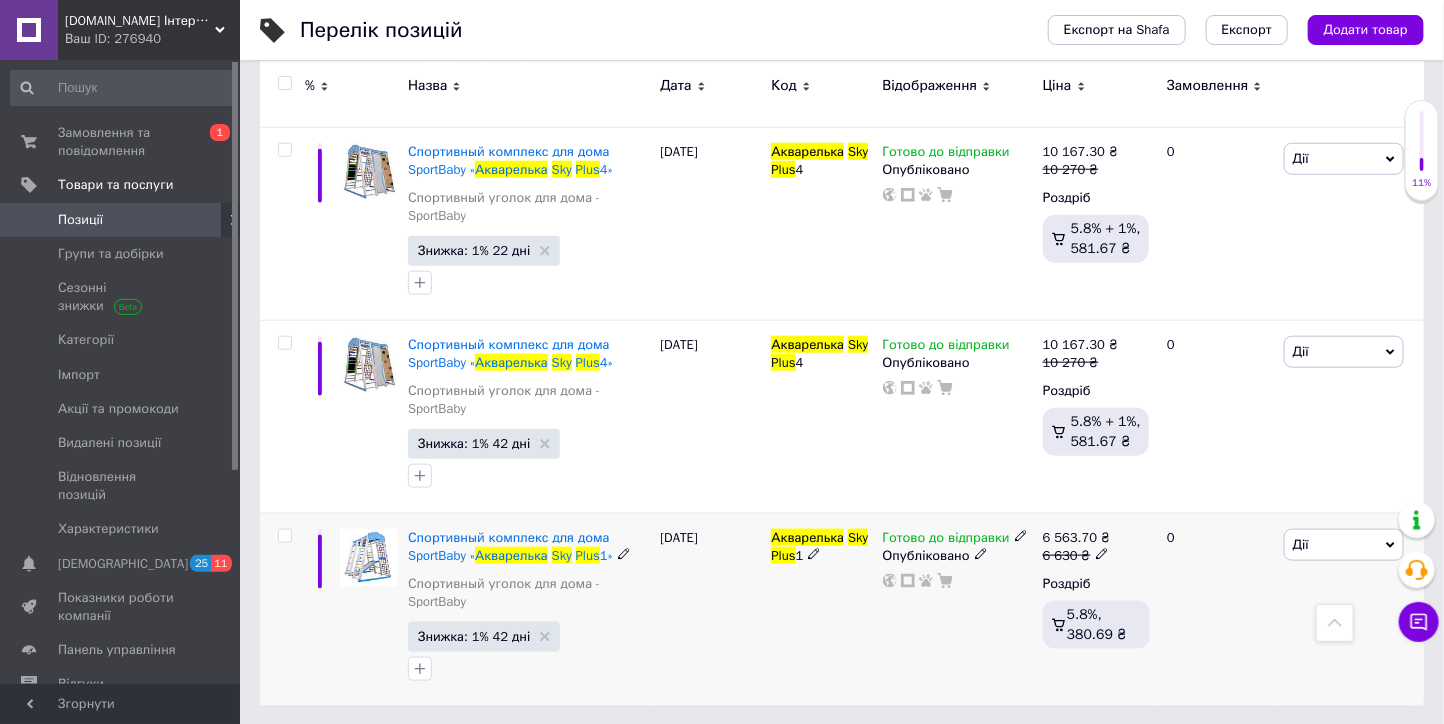 drag, startPoint x: 1091, startPoint y: 550, endPoint x: 1108, endPoint y: 553, distance: 17.262676 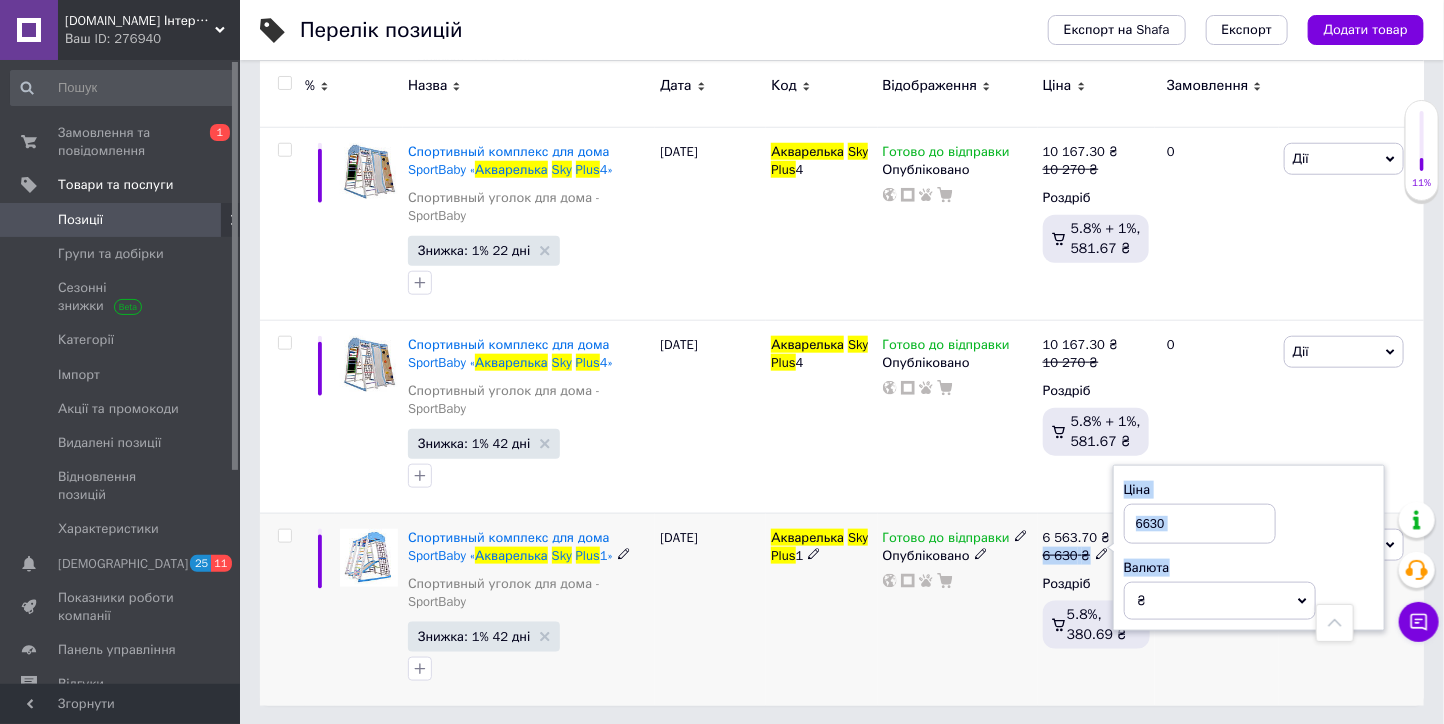 drag, startPoint x: 1108, startPoint y: 553, endPoint x: 1105, endPoint y: 540, distance: 13.341664 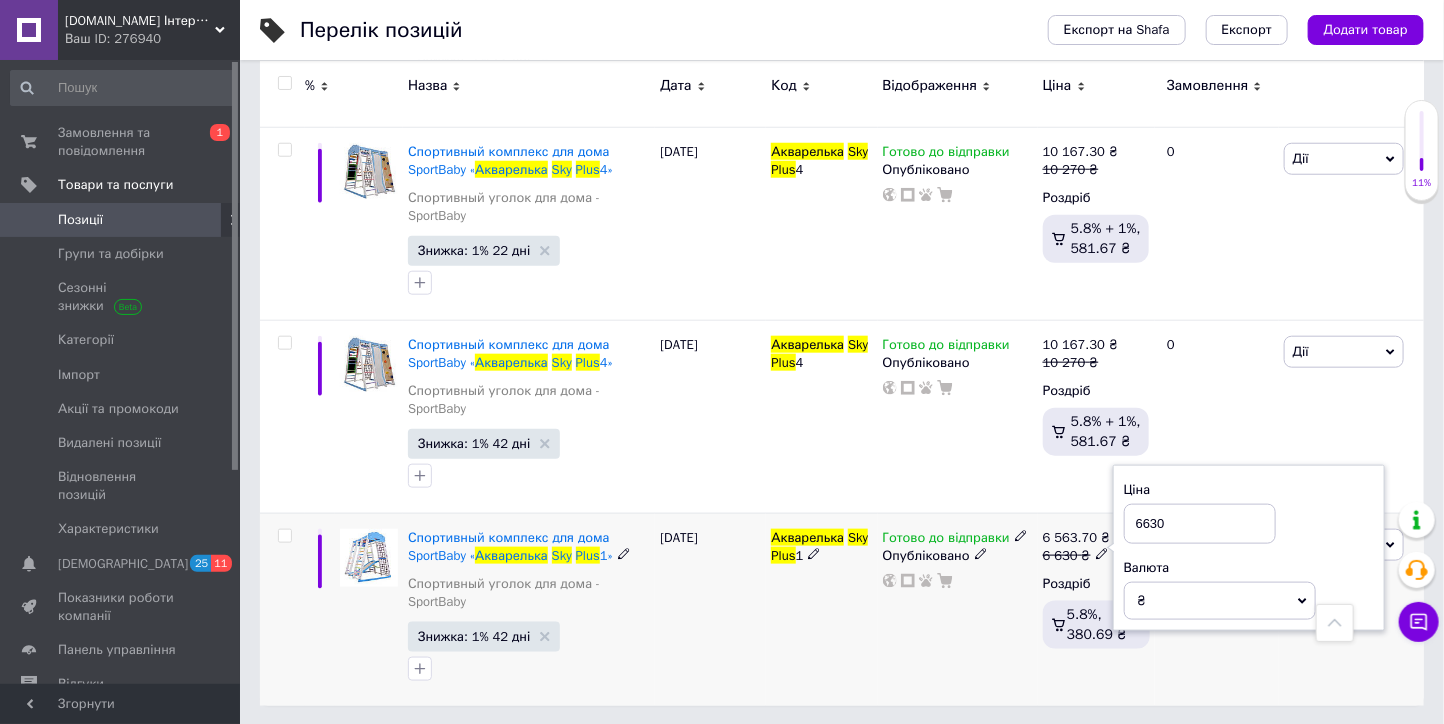click on "Готово до відправки Опубліковано" at bounding box center (958, 609) 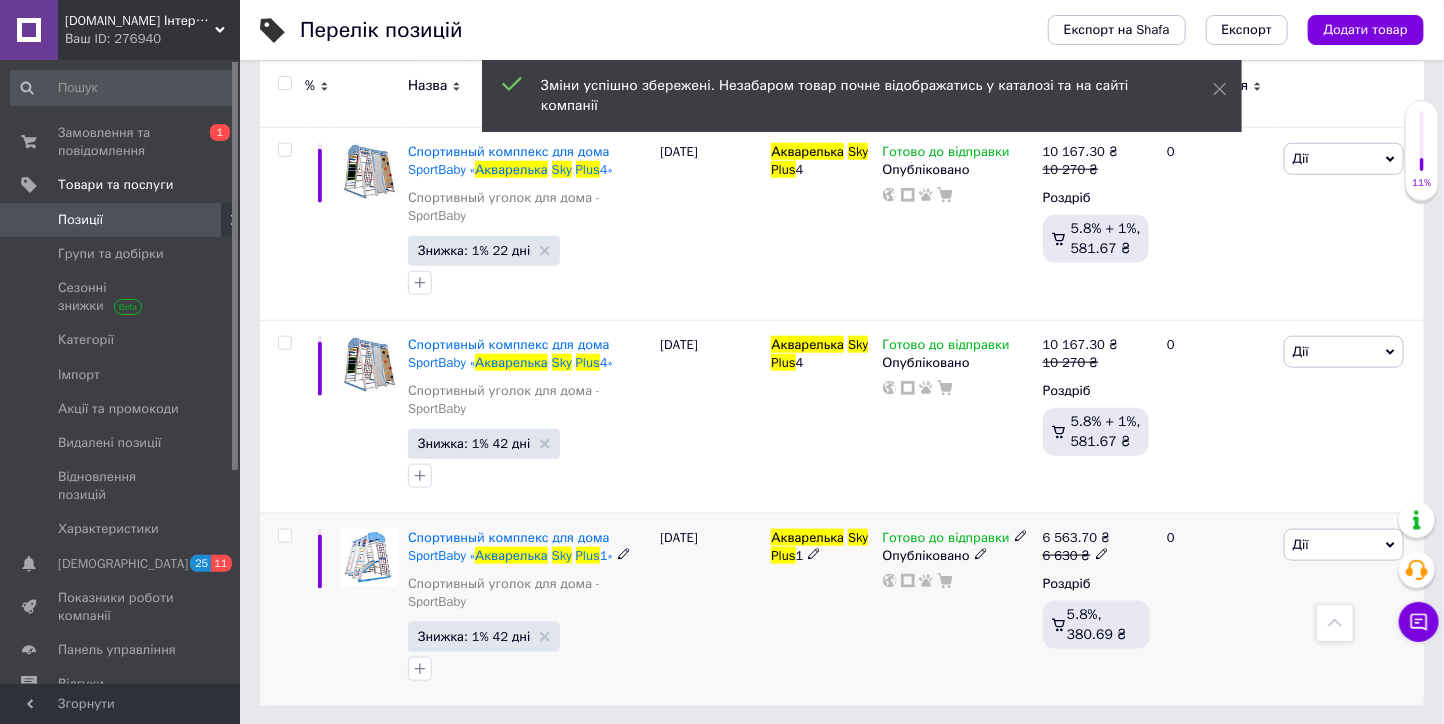 click 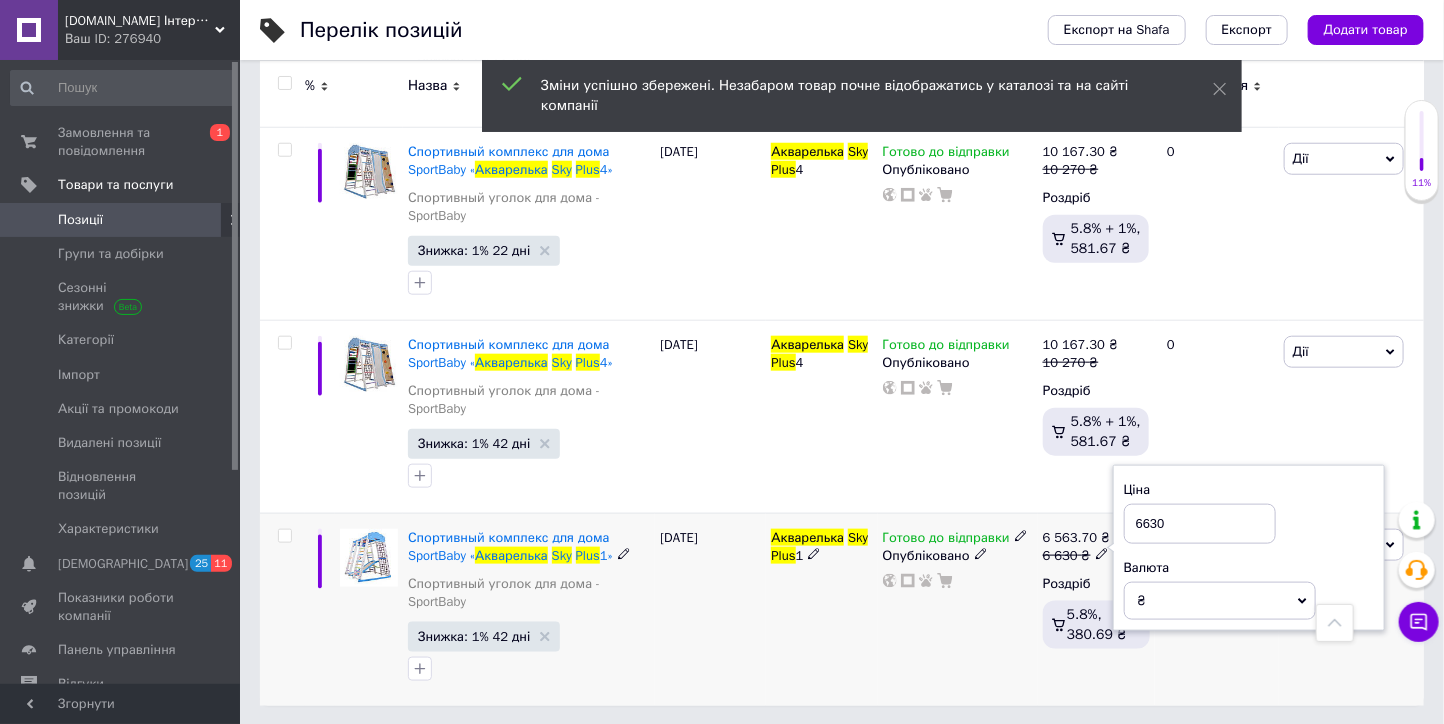 drag, startPoint x: 1222, startPoint y: 524, endPoint x: 1125, endPoint y: 524, distance: 97 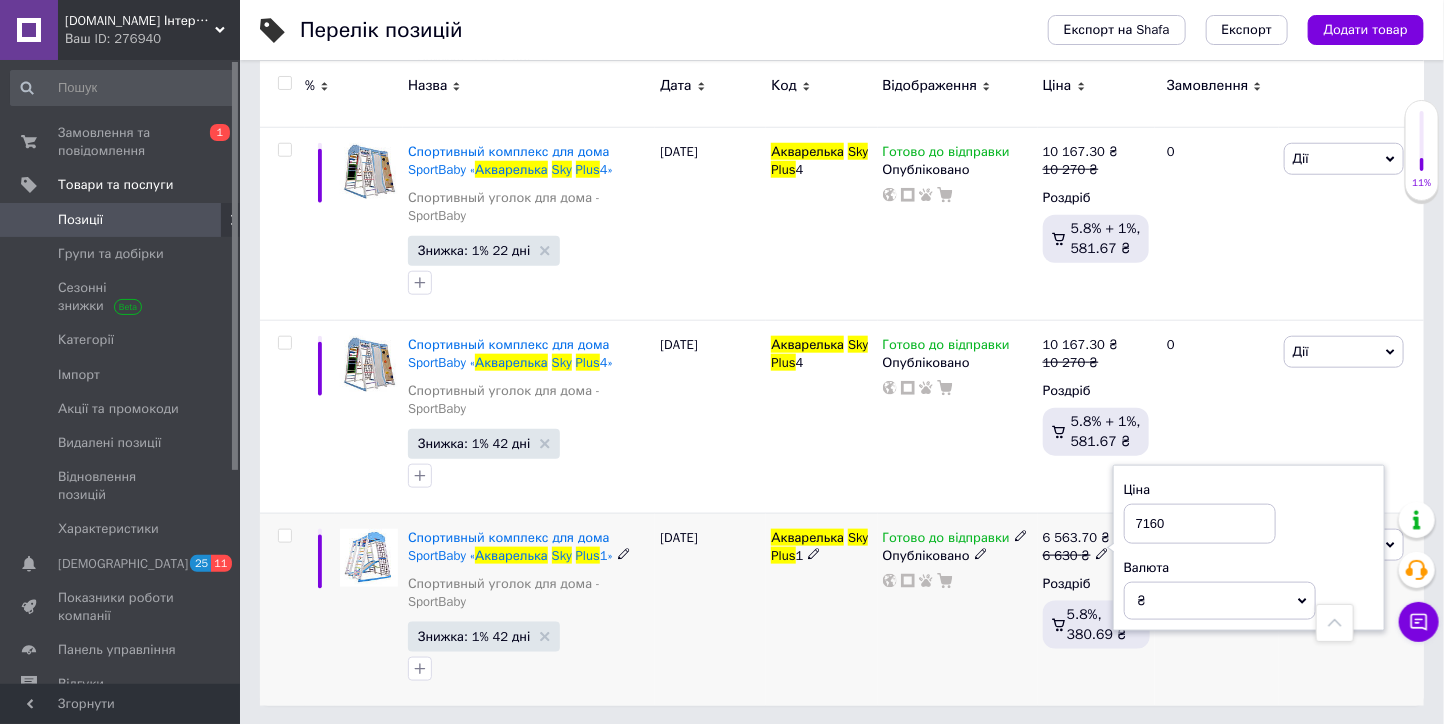 type on "7160" 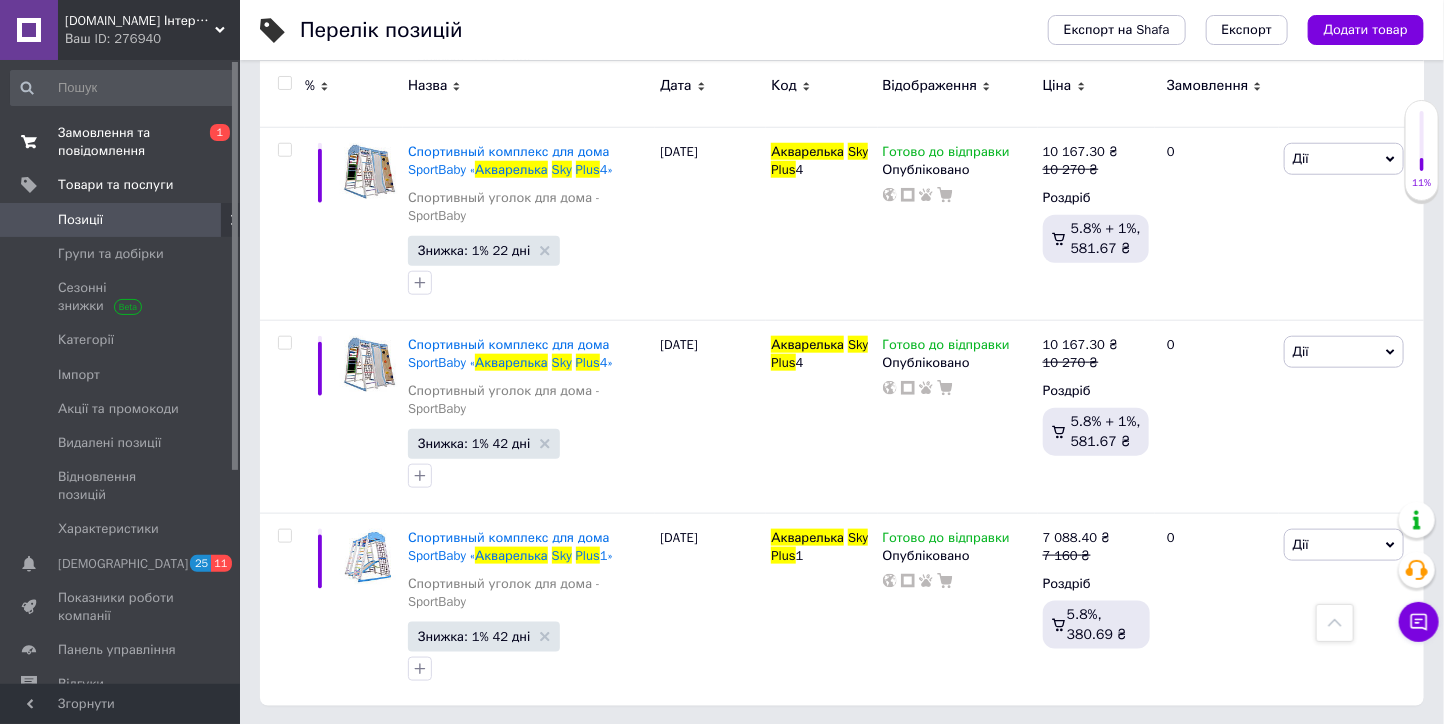 click on "Замовлення та повідомлення" at bounding box center (121, 142) 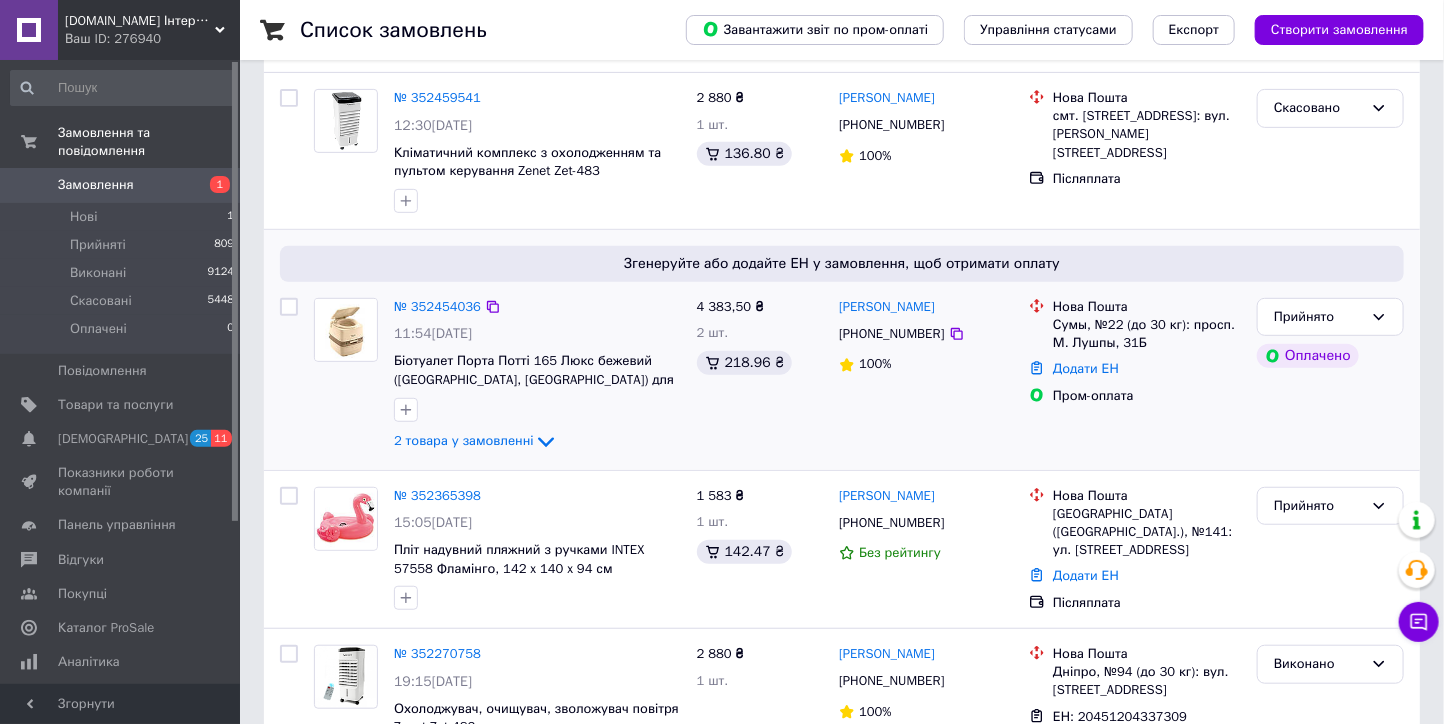 scroll, scrollTop: 333, scrollLeft: 0, axis: vertical 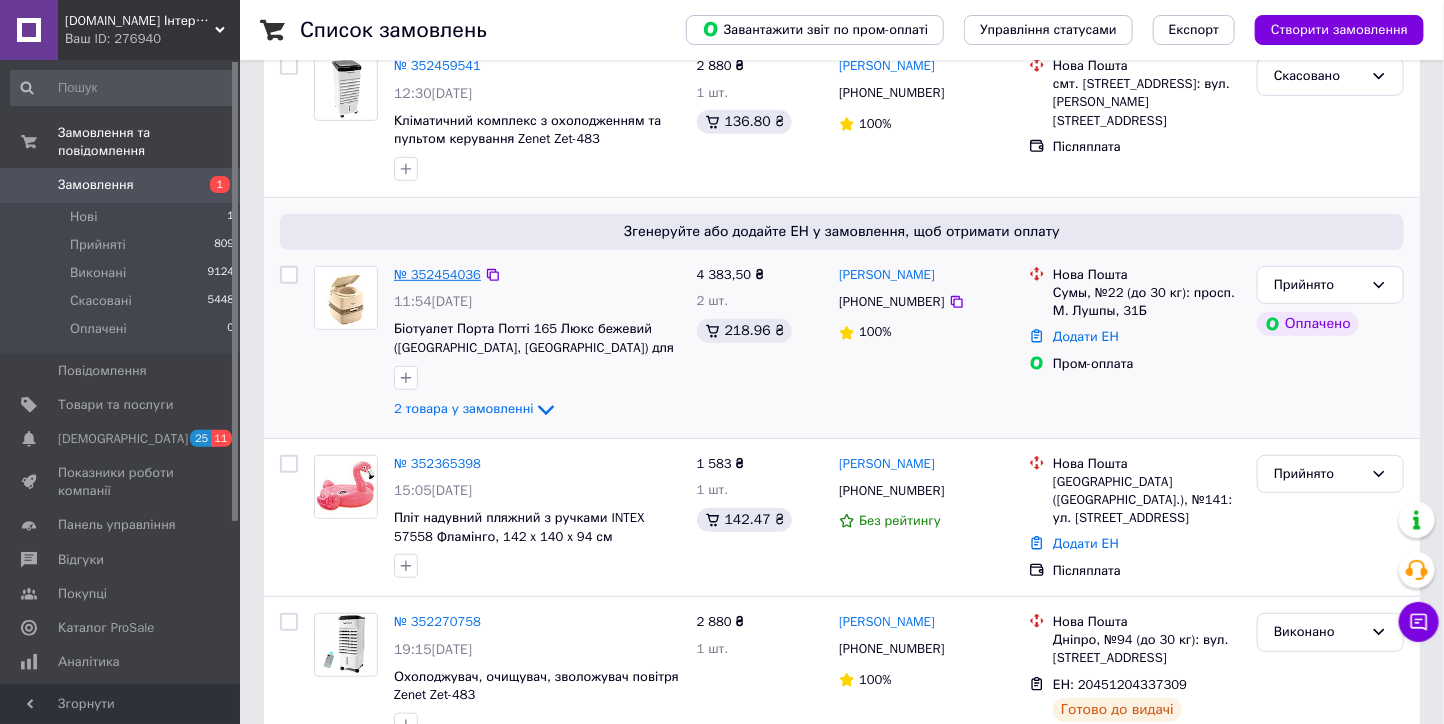 click on "№ 352454036" at bounding box center [437, 274] 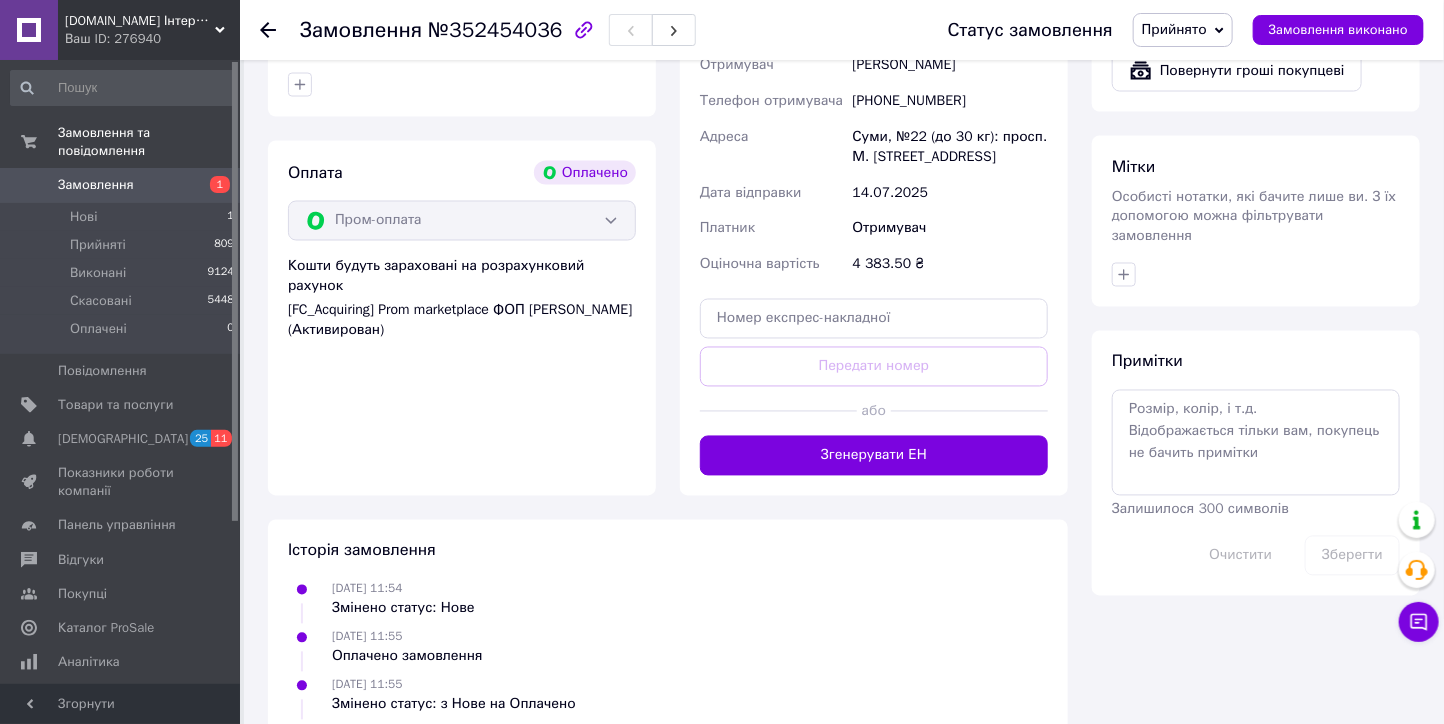 scroll, scrollTop: 1439, scrollLeft: 0, axis: vertical 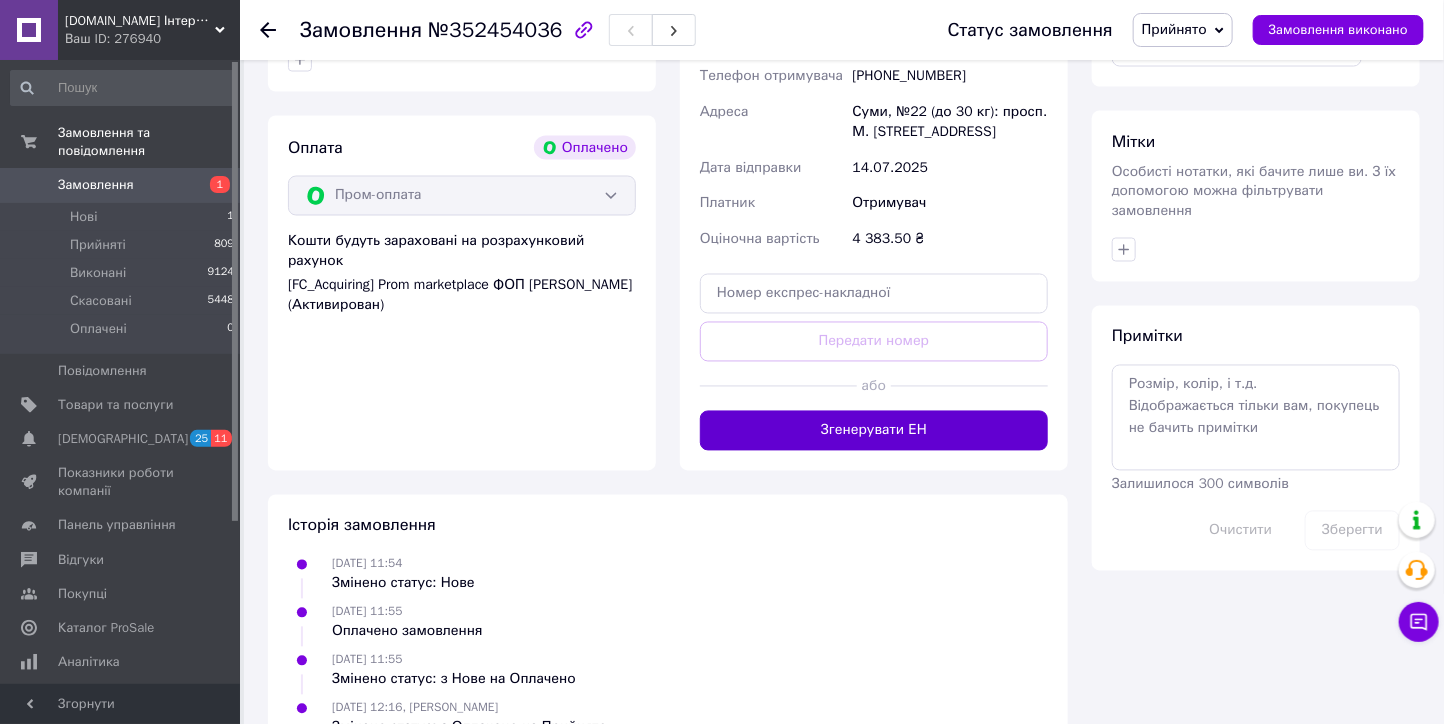 click on "Згенерувати ЕН" at bounding box center (874, 431) 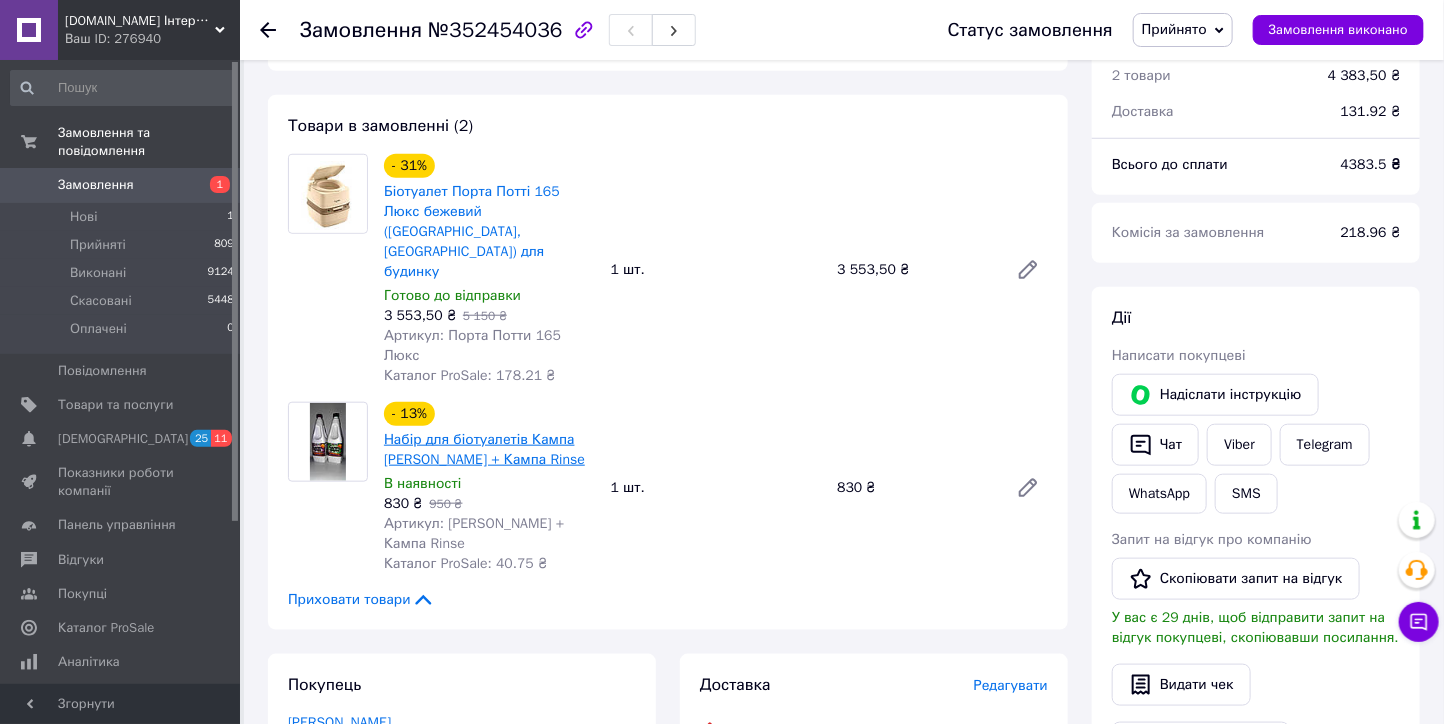 scroll, scrollTop: 616, scrollLeft: 0, axis: vertical 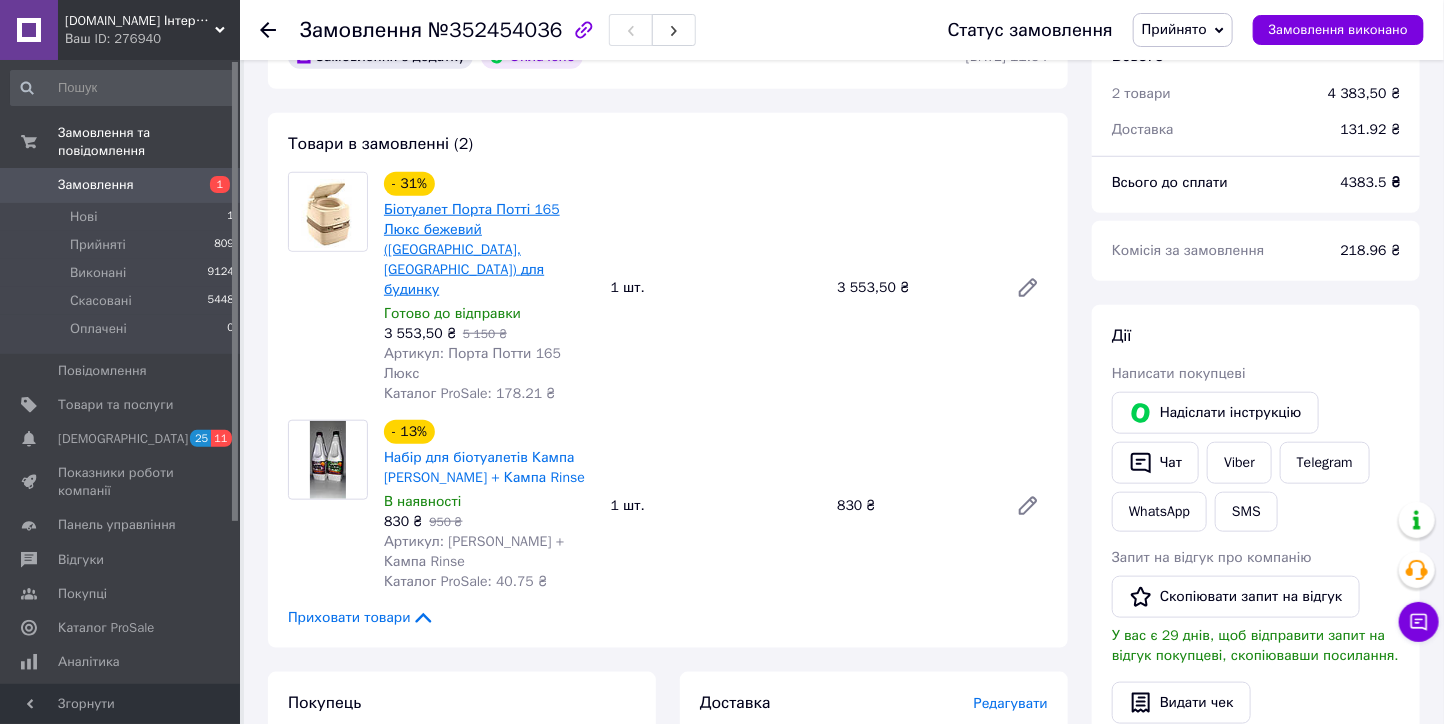 click on "Біотуалет Порта Потті 165 Люкс бежевий ([GEOGRAPHIC_DATA], [GEOGRAPHIC_DATA]) для будинку" at bounding box center [472, 249] 